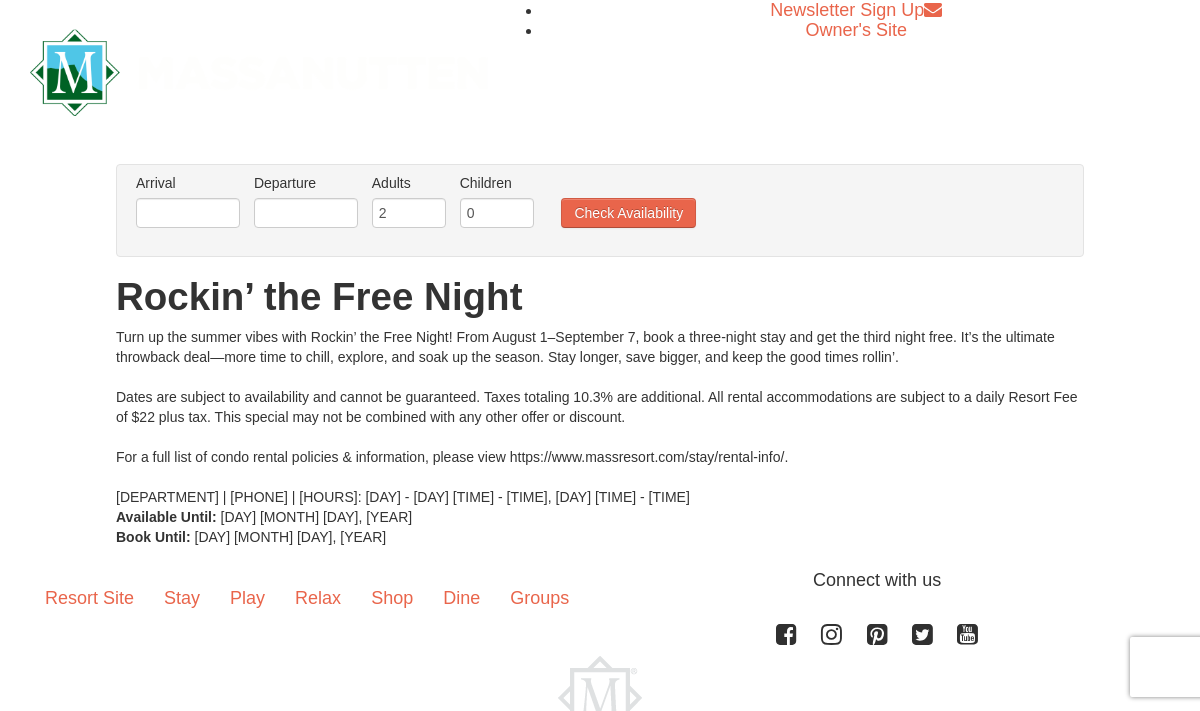 scroll, scrollTop: 0, scrollLeft: 0, axis: both 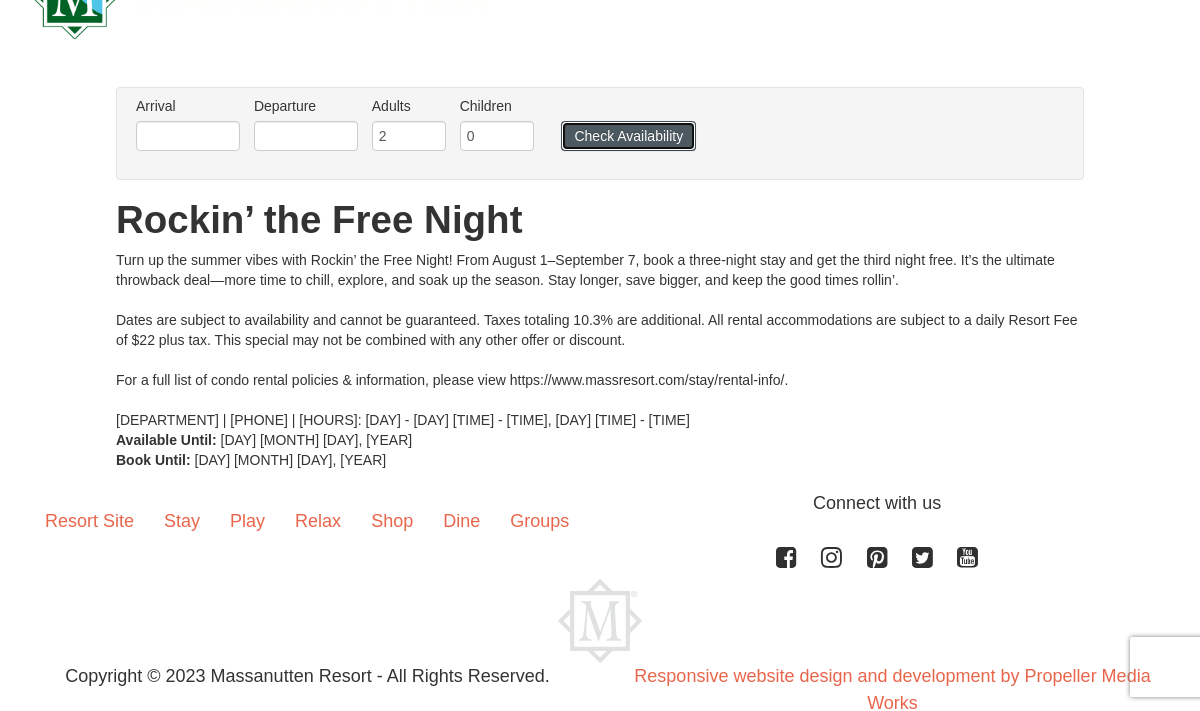 click on "Check Availability" at bounding box center [628, 136] 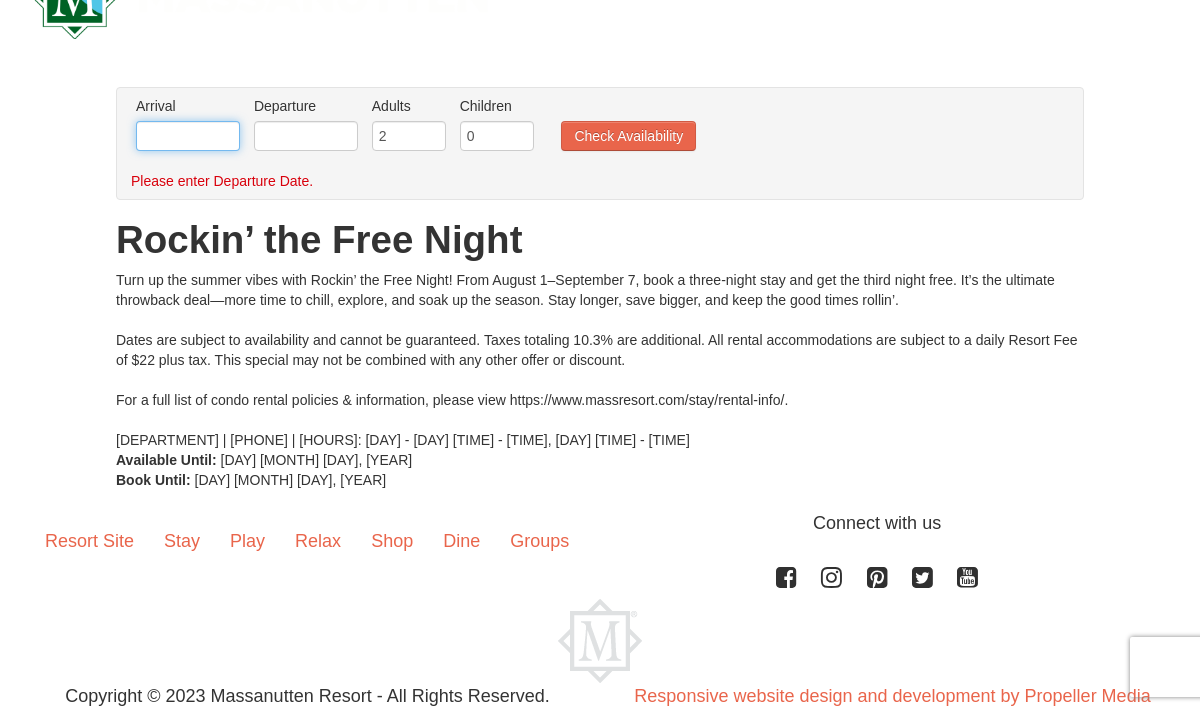 click at bounding box center [188, 136] 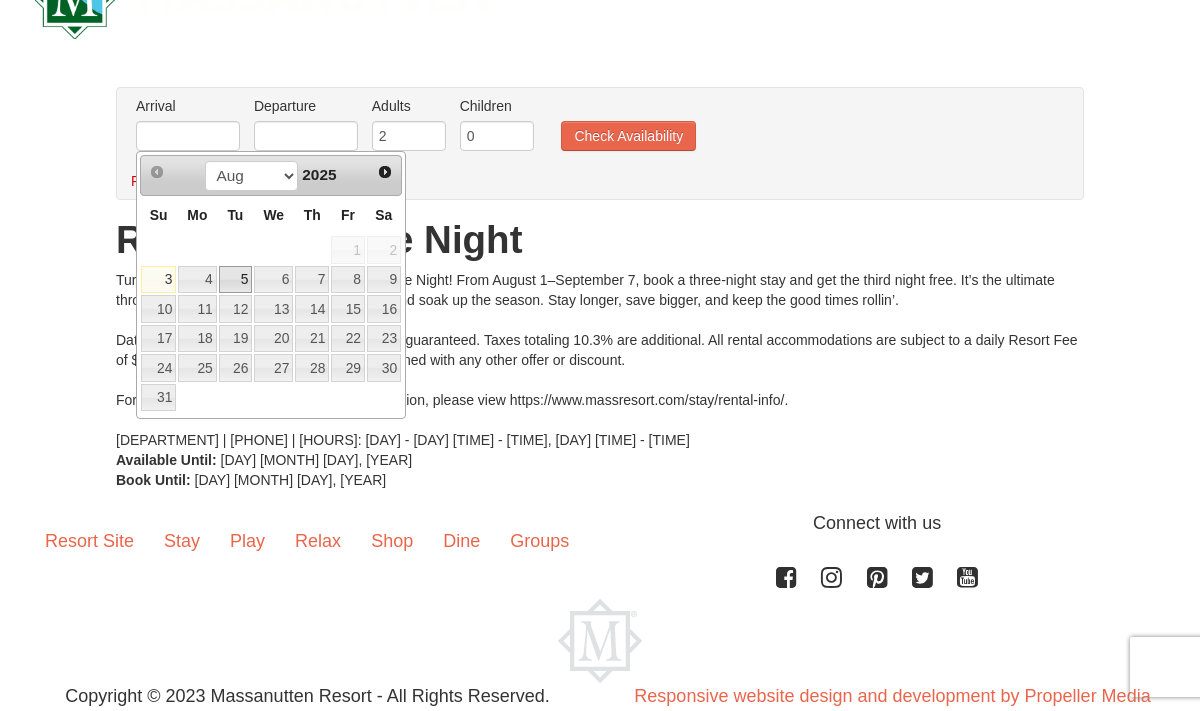 click on "5" at bounding box center [236, 280] 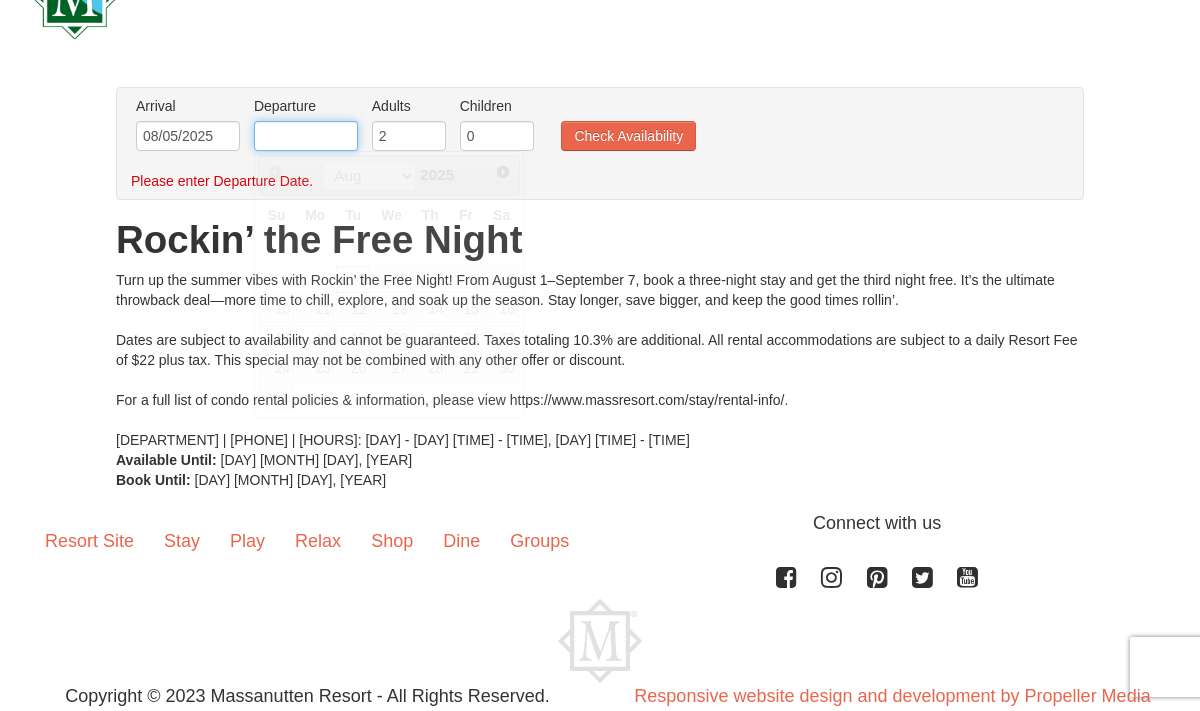 click at bounding box center [306, 136] 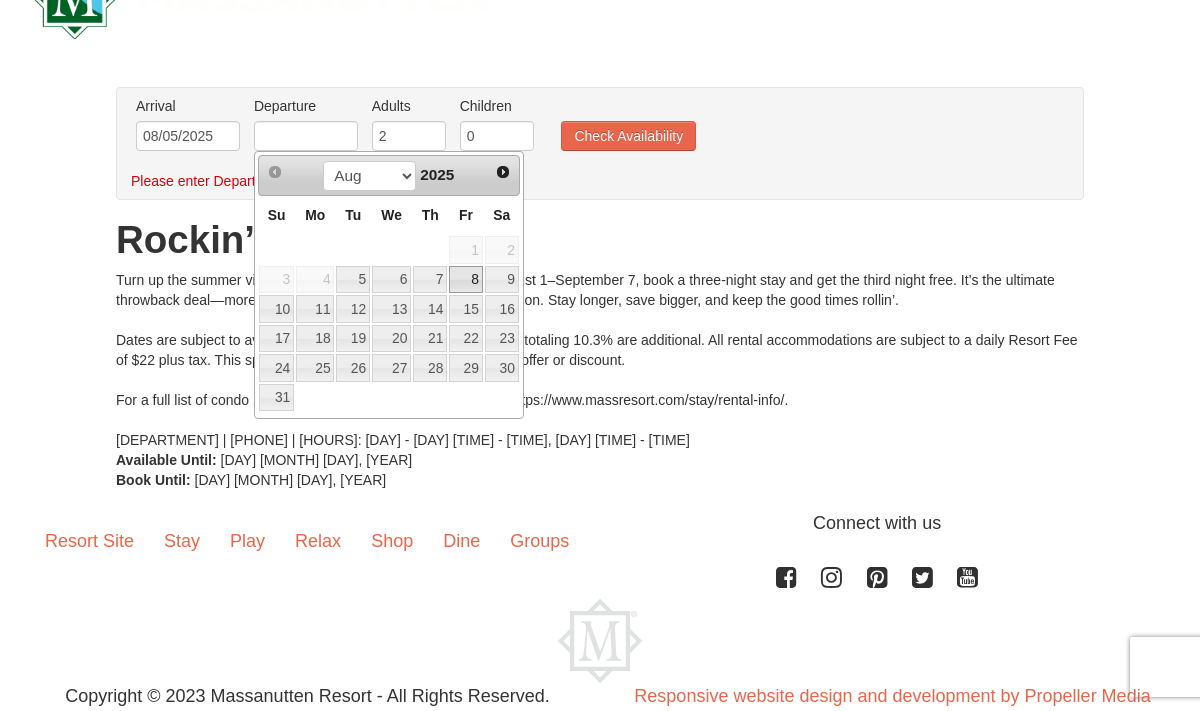 click on "8" at bounding box center (466, 280) 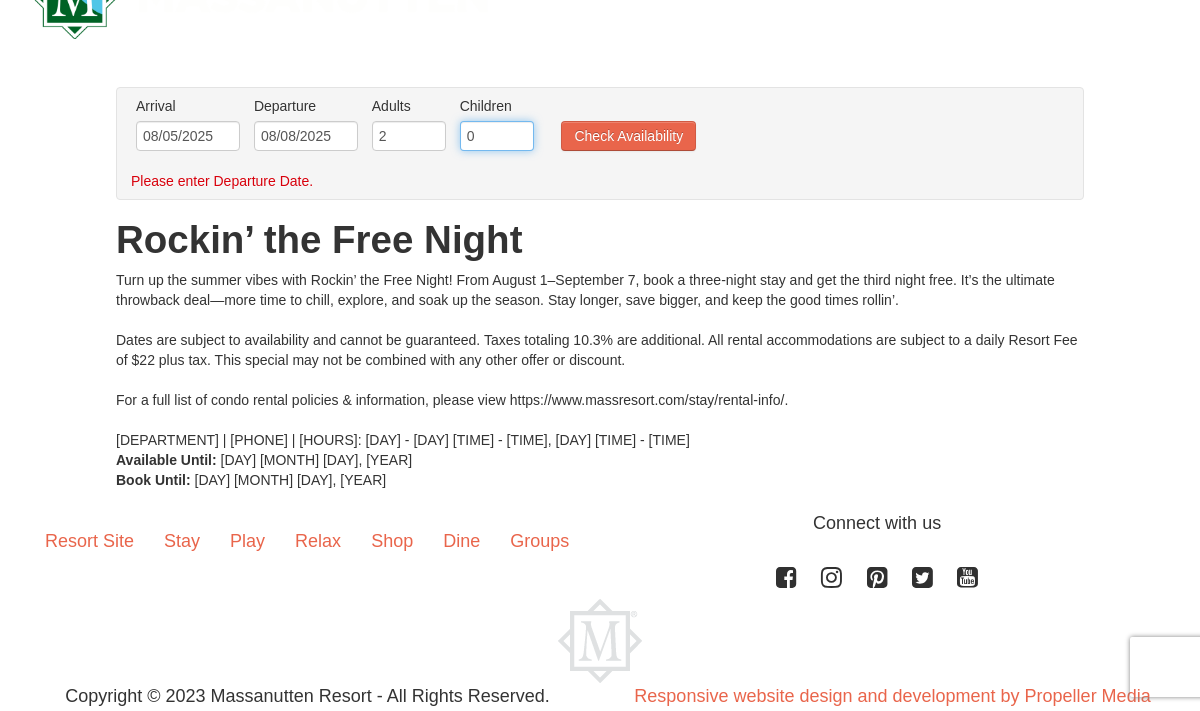 click on "0" at bounding box center (497, 136) 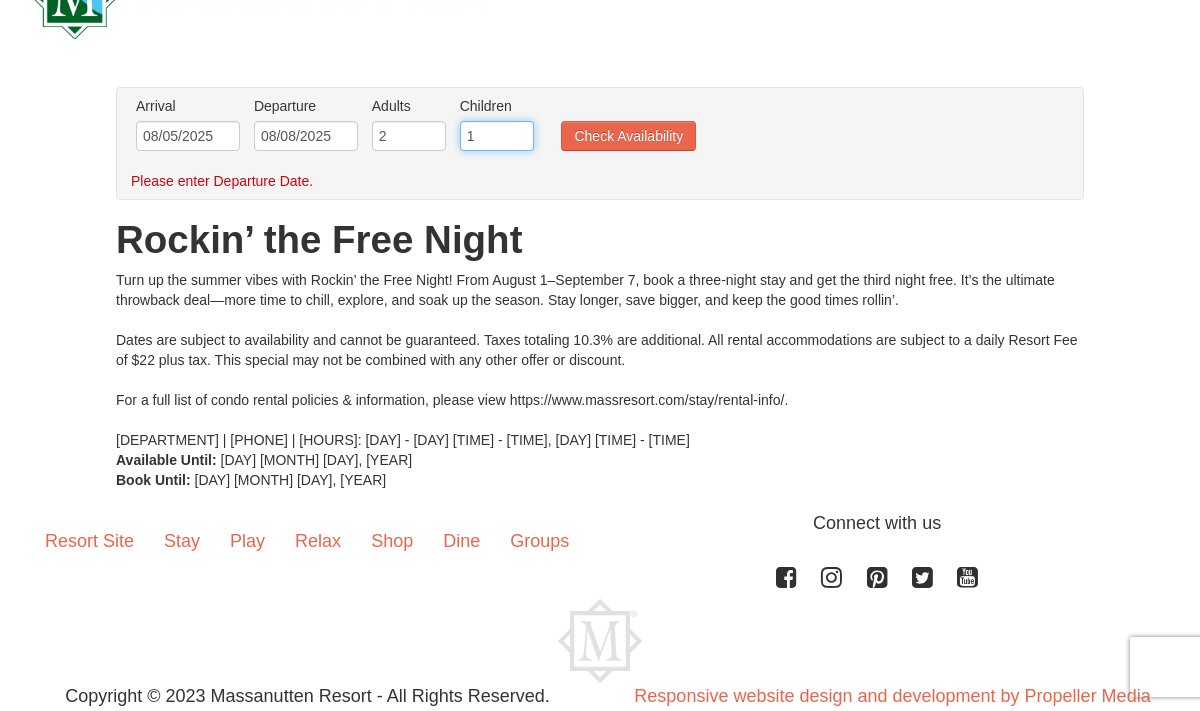 click on "1" at bounding box center (497, 136) 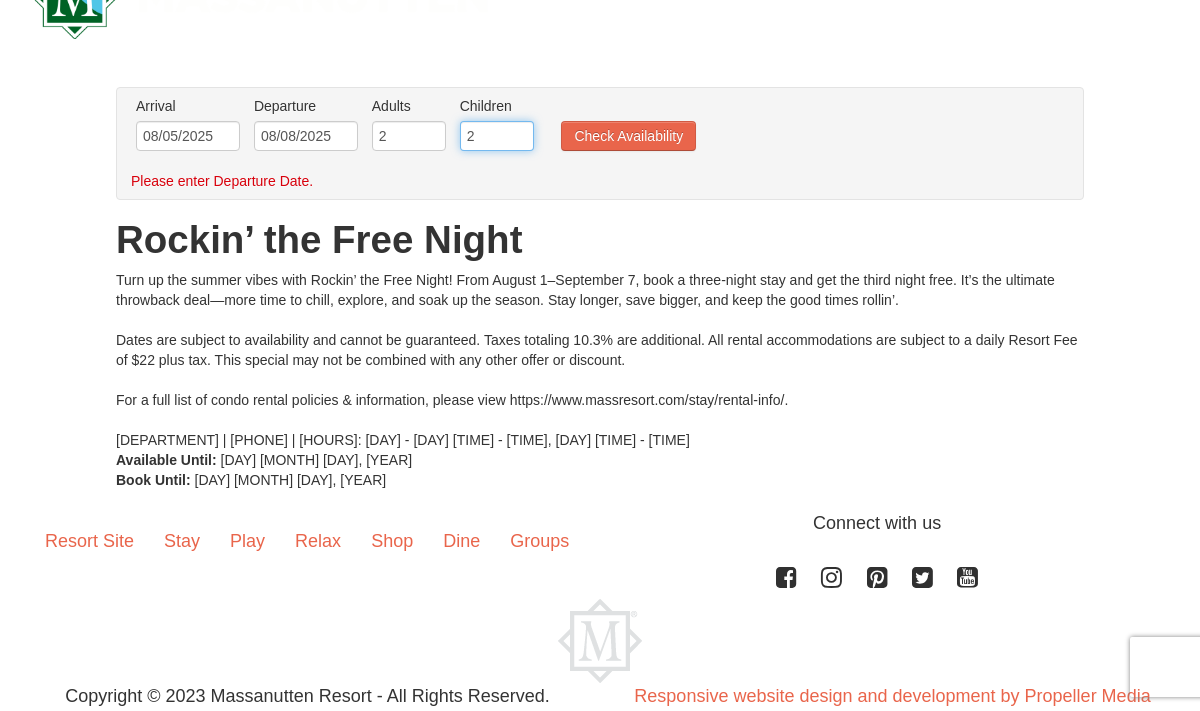 type on "2" 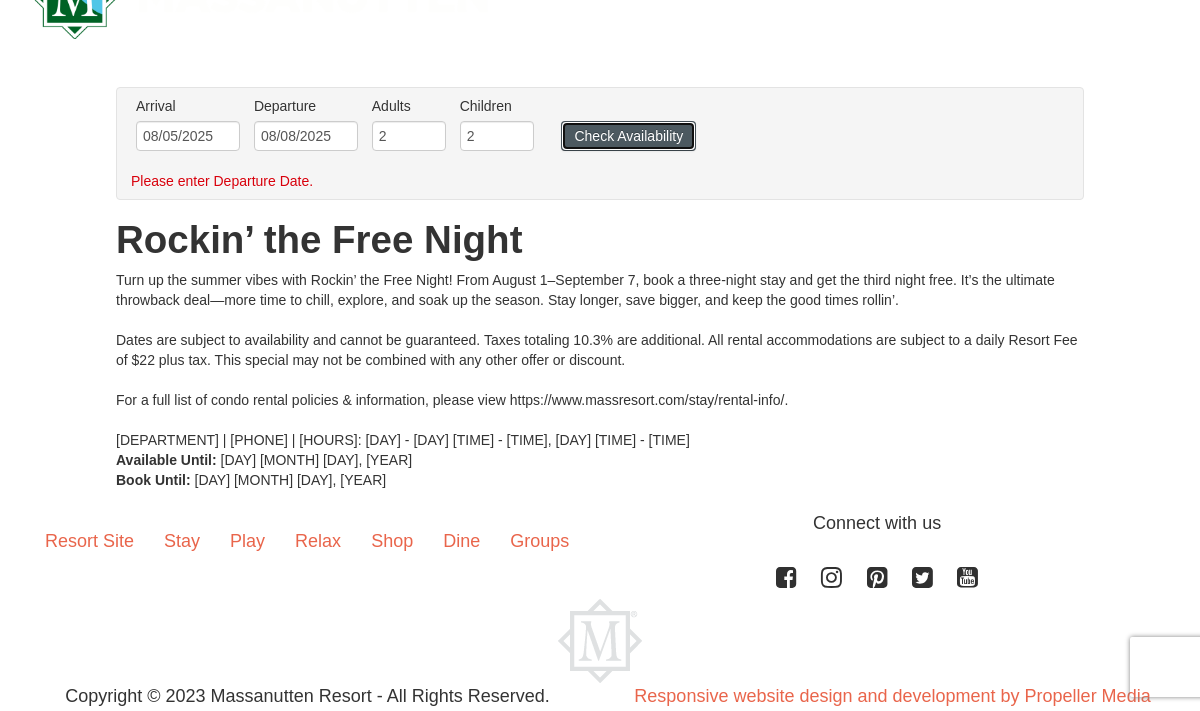 click on "Check Availability" at bounding box center (628, 136) 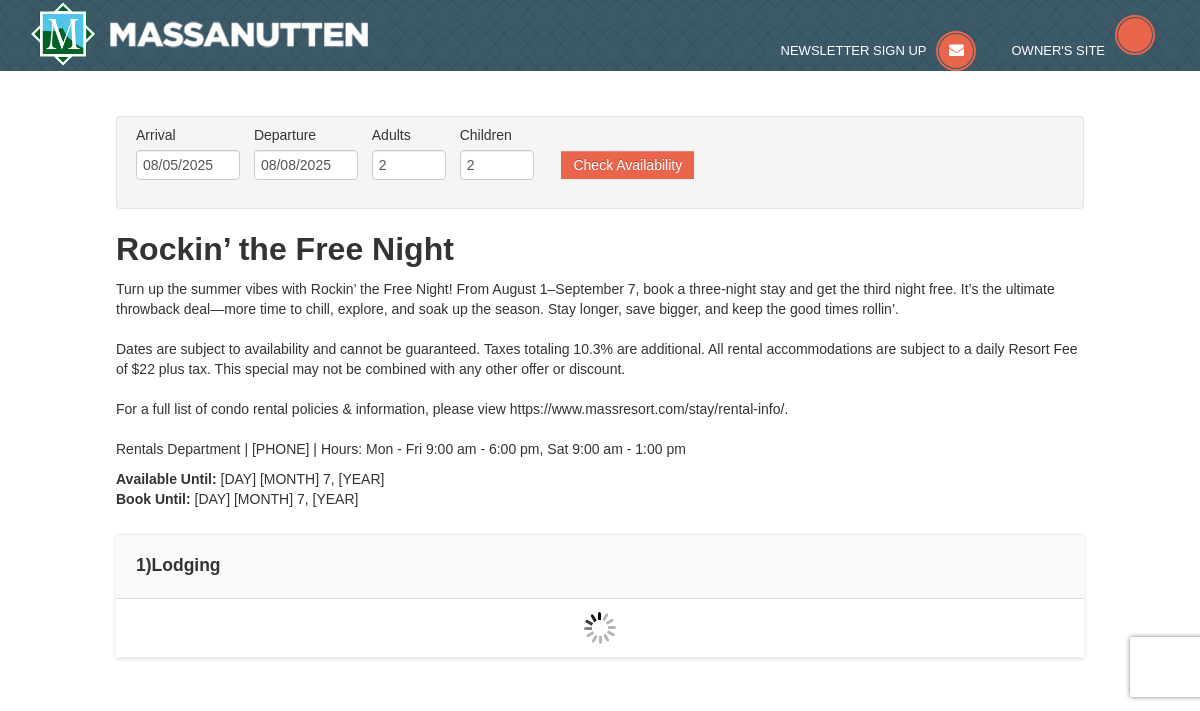 scroll, scrollTop: 41, scrollLeft: 0, axis: vertical 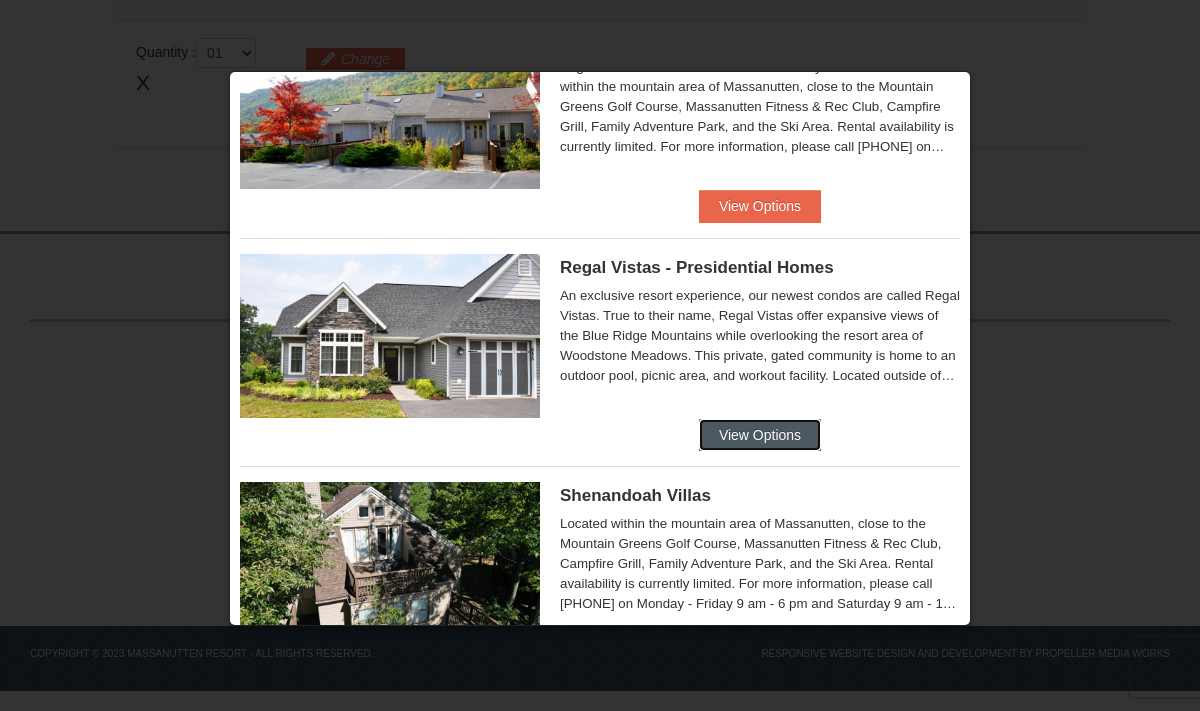 click on "View Options" at bounding box center [760, 435] 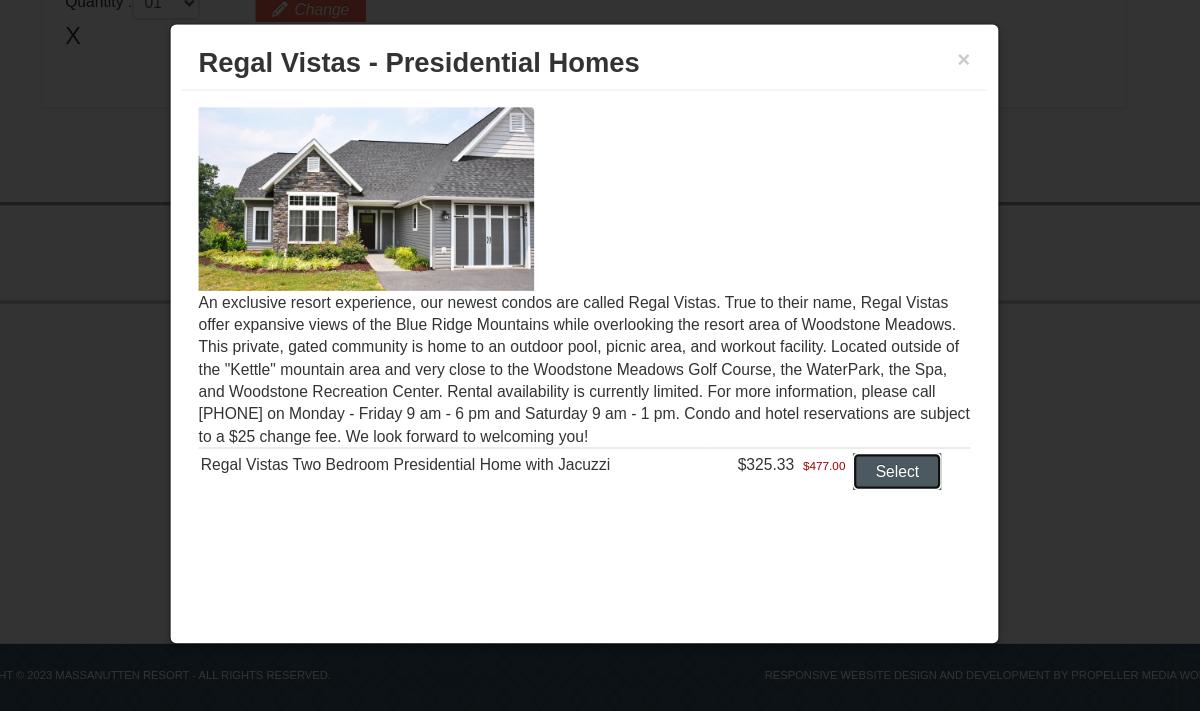 click on "Select" at bounding box center (879, 471) 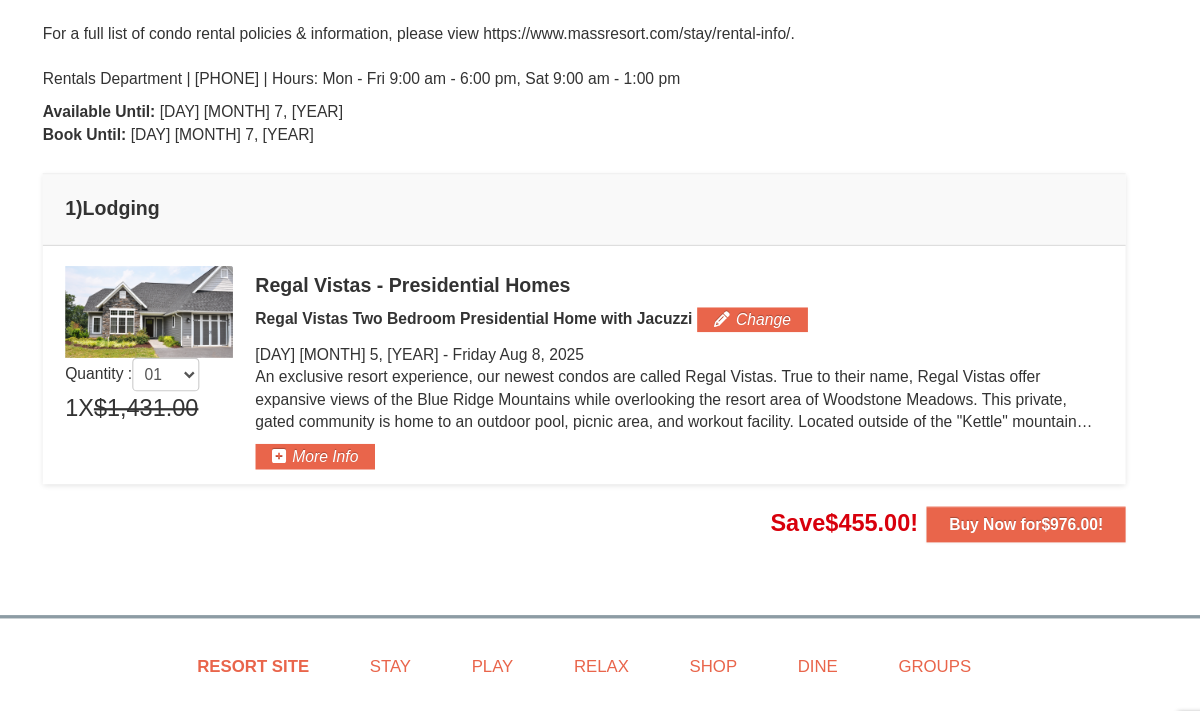 scroll, scrollTop: 374, scrollLeft: 0, axis: vertical 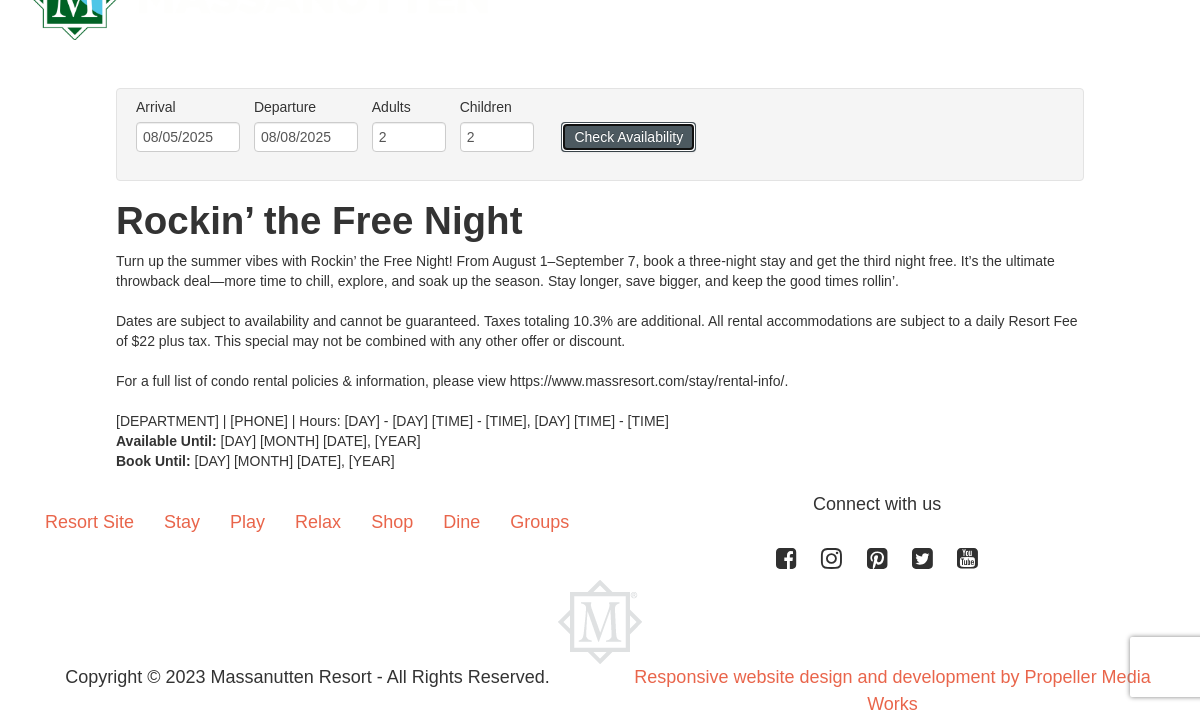 click on "Check Availability" at bounding box center [628, 137] 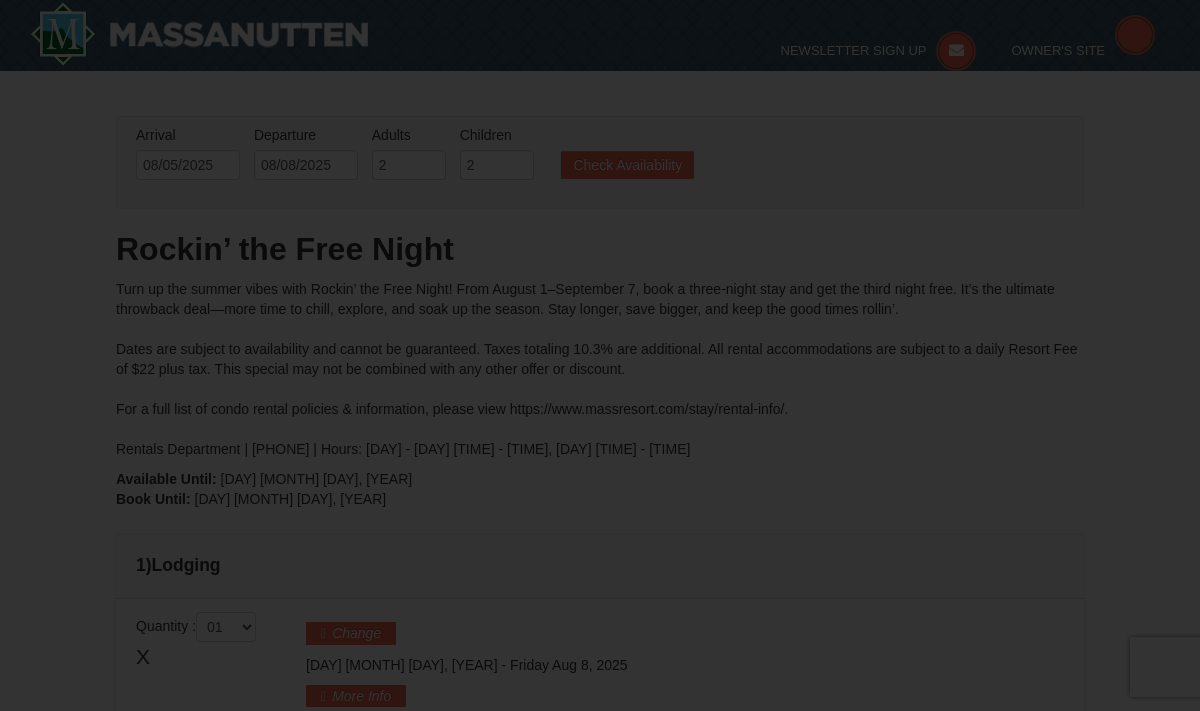 scroll, scrollTop: 65, scrollLeft: 0, axis: vertical 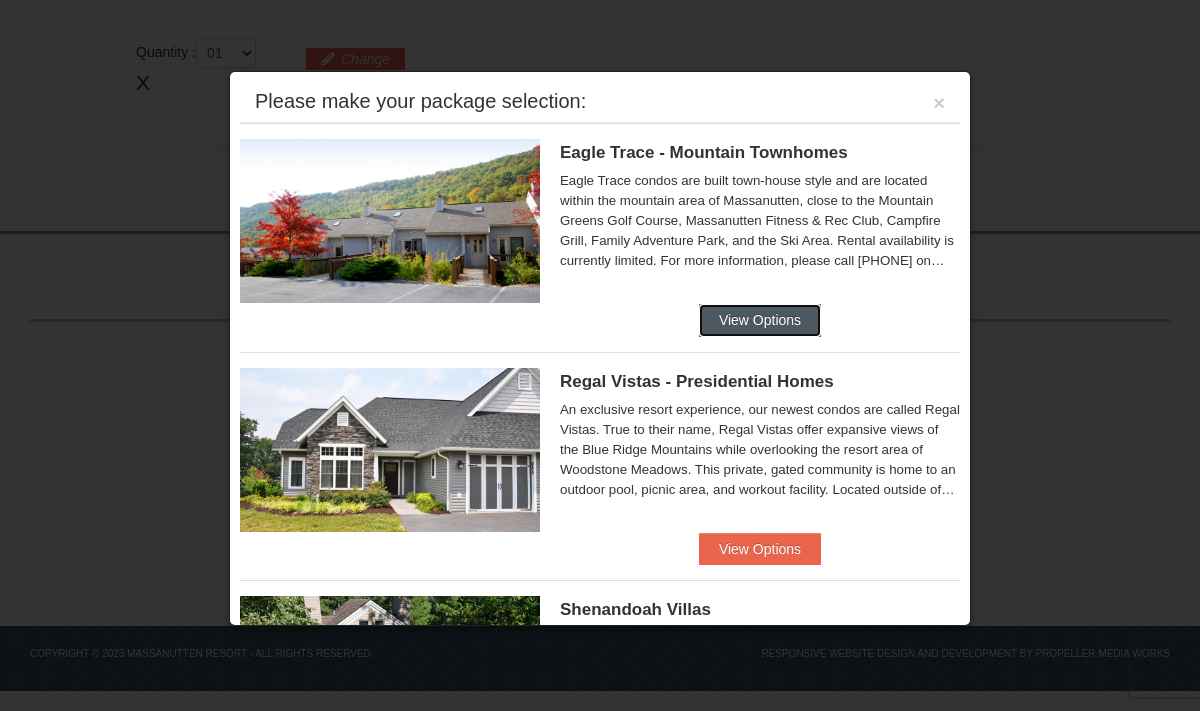 click on "View Options" at bounding box center [760, 320] 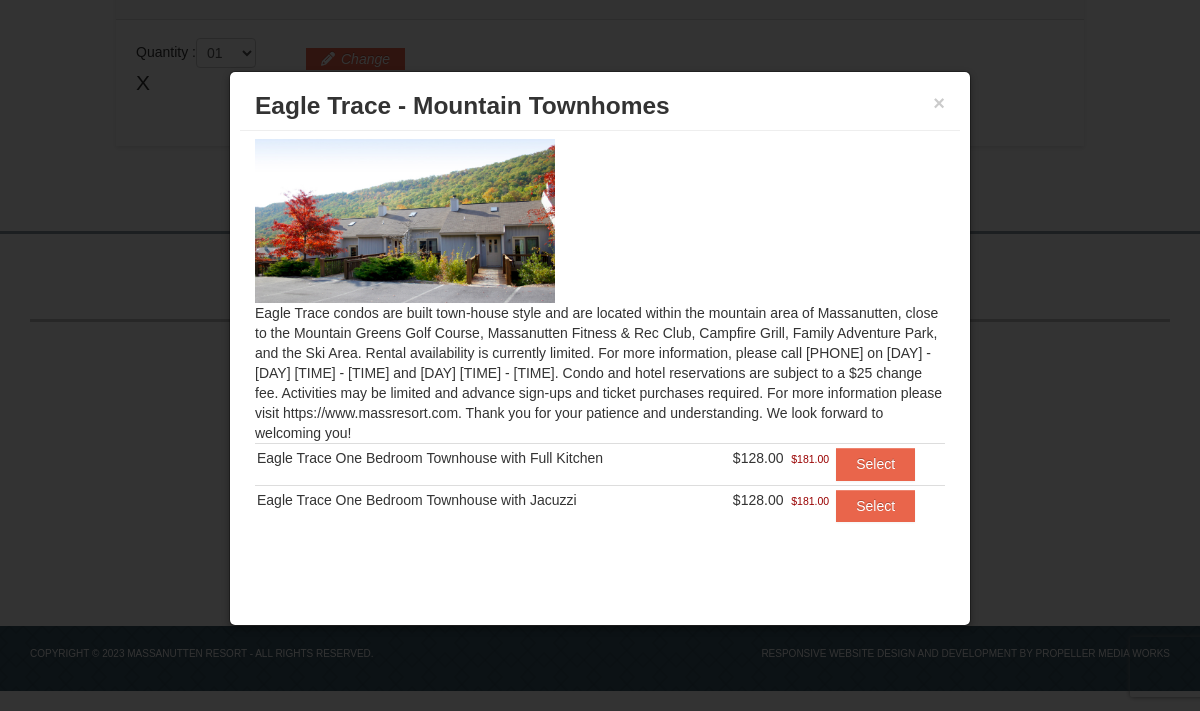 scroll, scrollTop: 0, scrollLeft: 0, axis: both 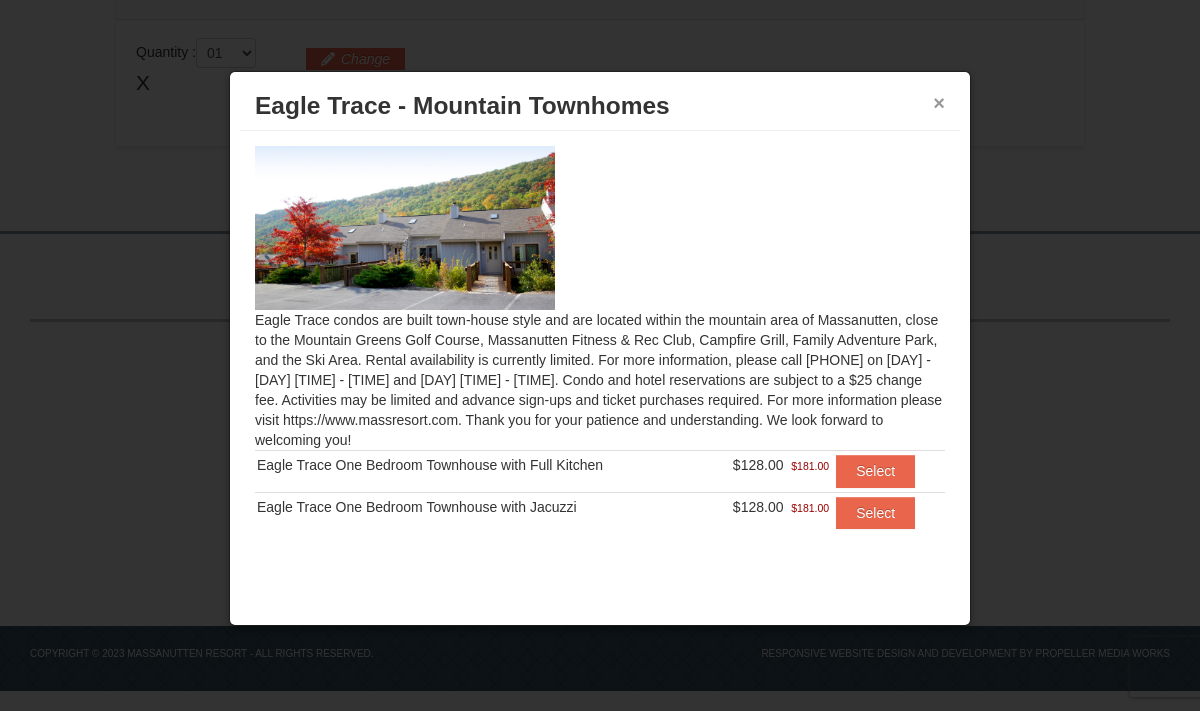 click on "×" at bounding box center [939, 103] 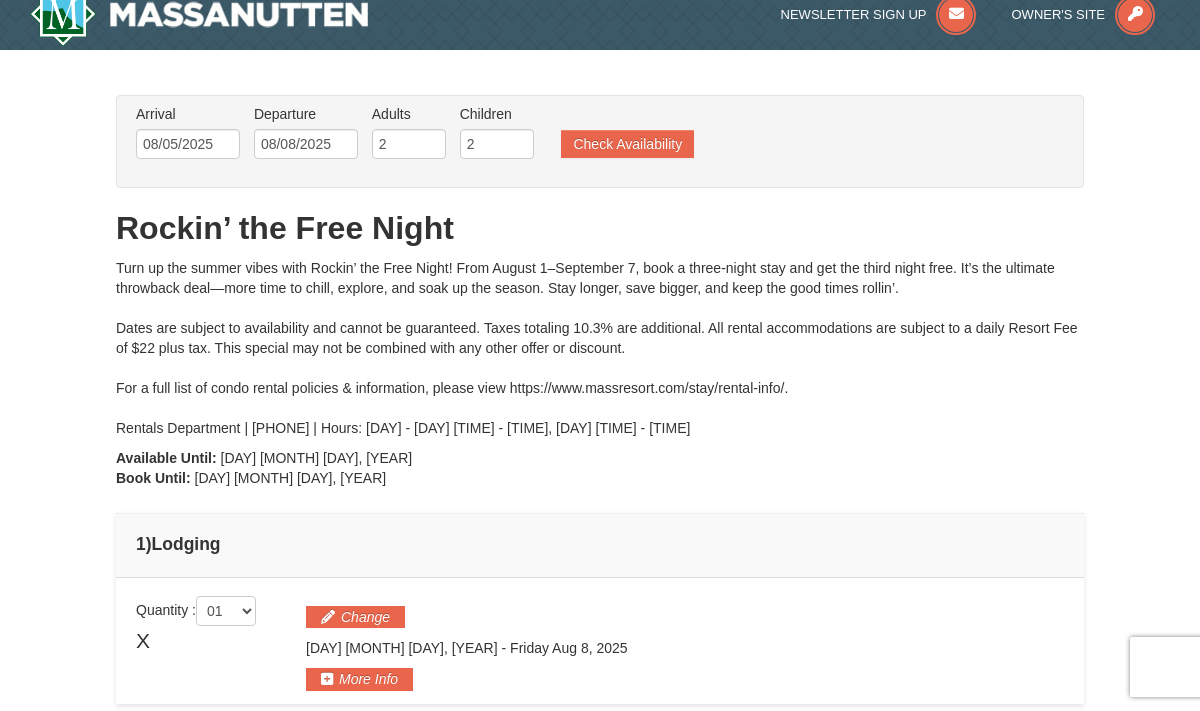 scroll, scrollTop: 0, scrollLeft: 0, axis: both 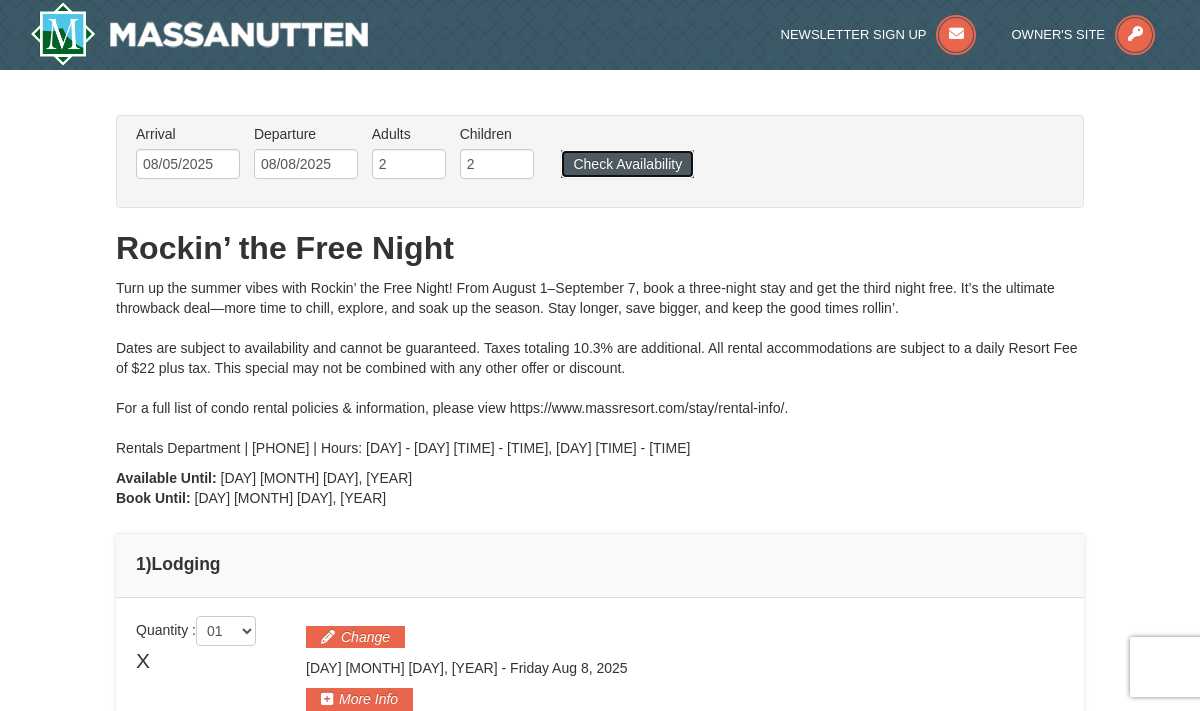 click on "Check Availability" at bounding box center [627, 164] 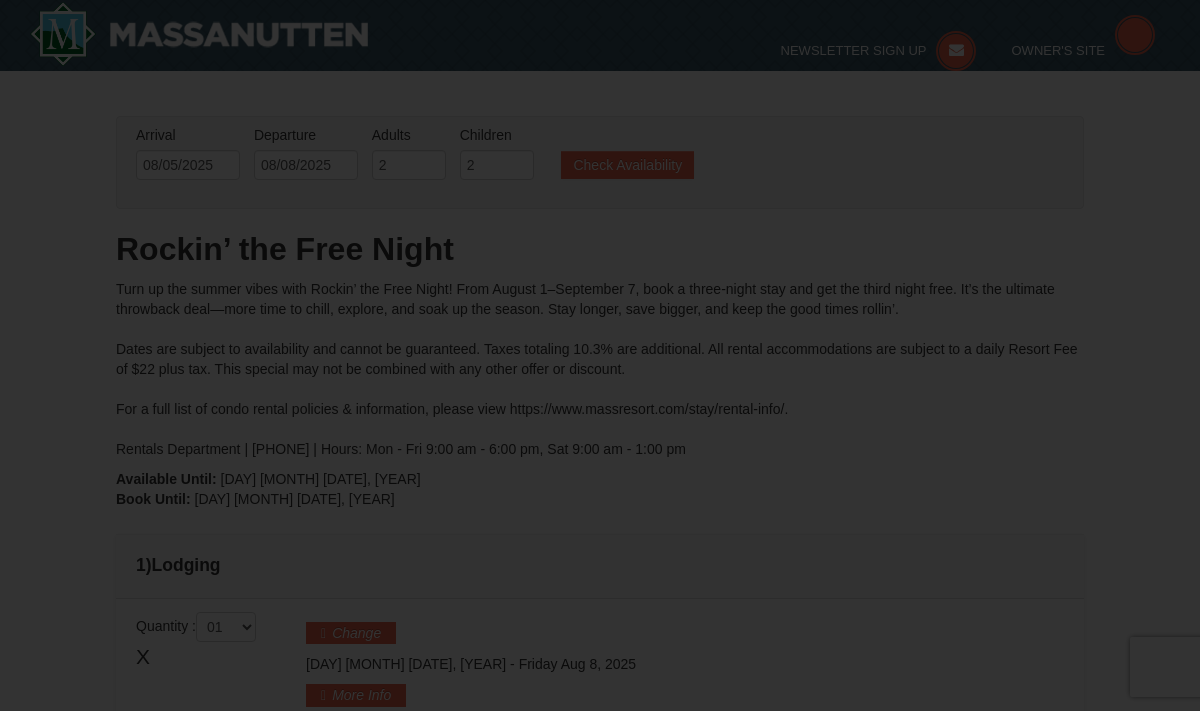 scroll, scrollTop: 109, scrollLeft: 0, axis: vertical 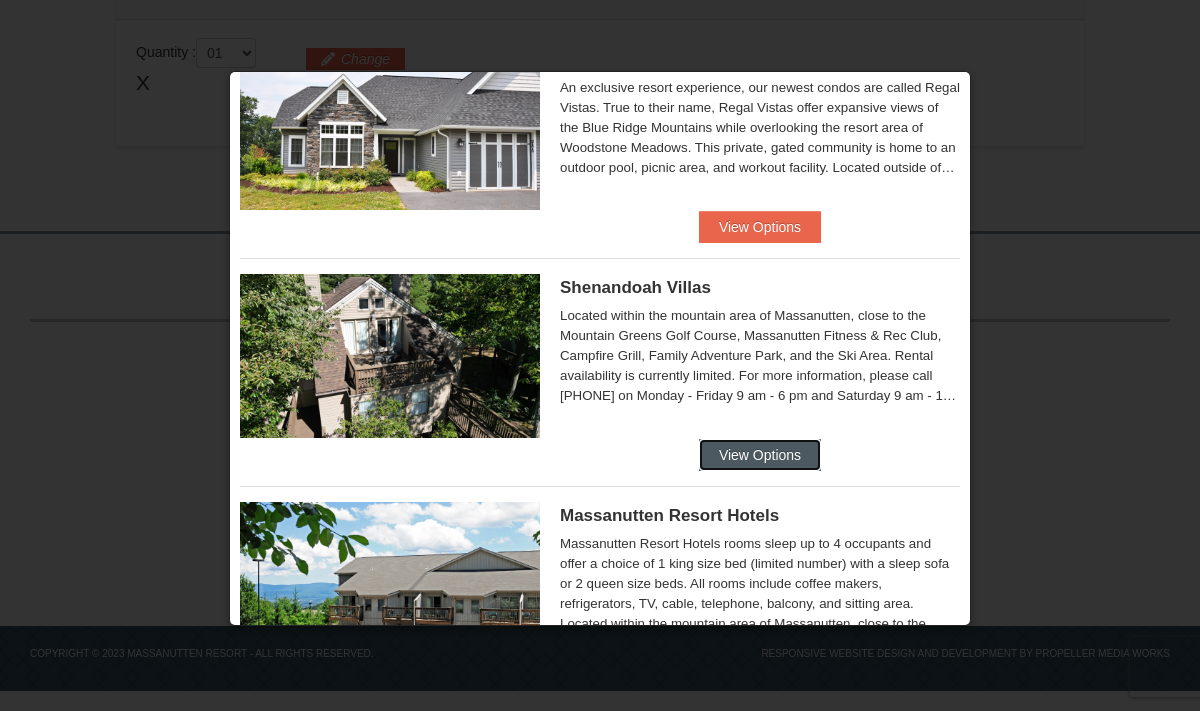 click on "View Options" at bounding box center (760, 455) 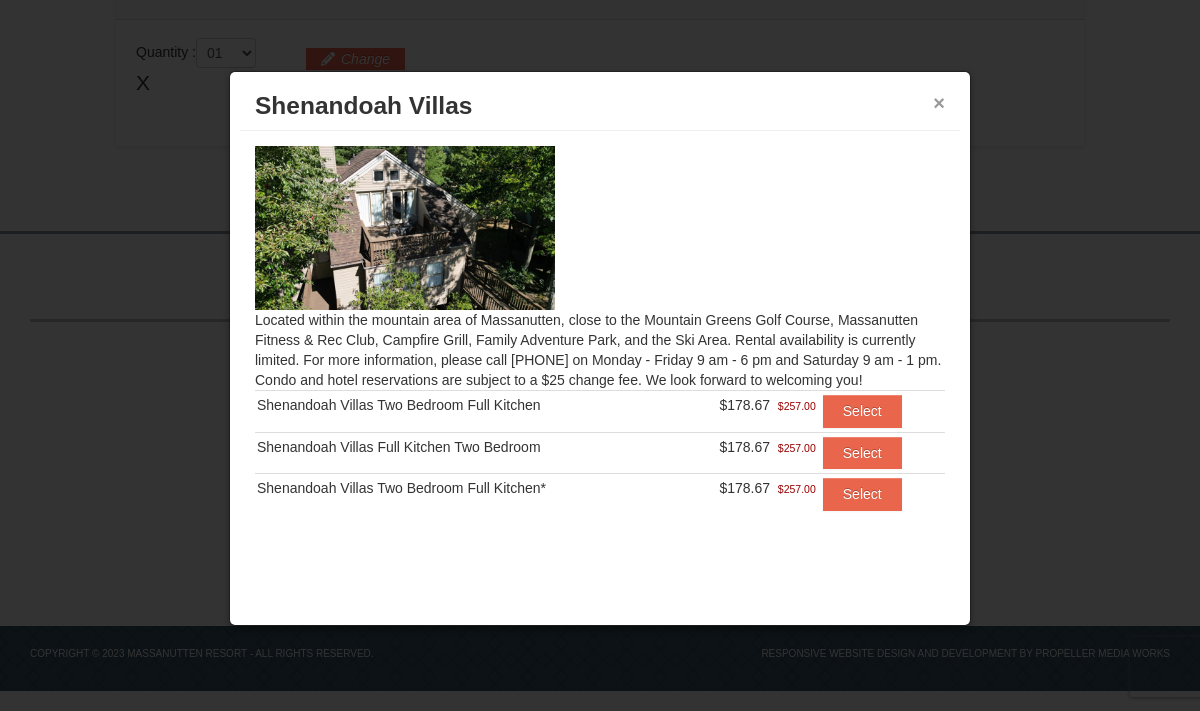 click on "×" at bounding box center (939, 103) 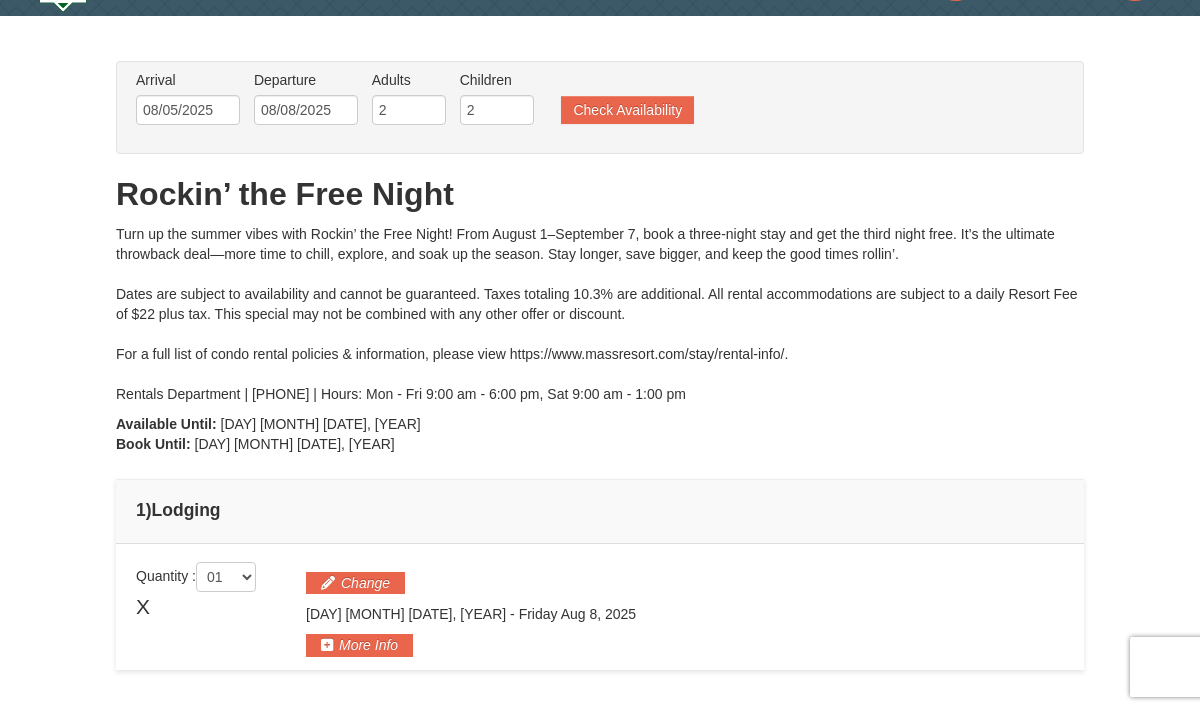scroll, scrollTop: 0, scrollLeft: 0, axis: both 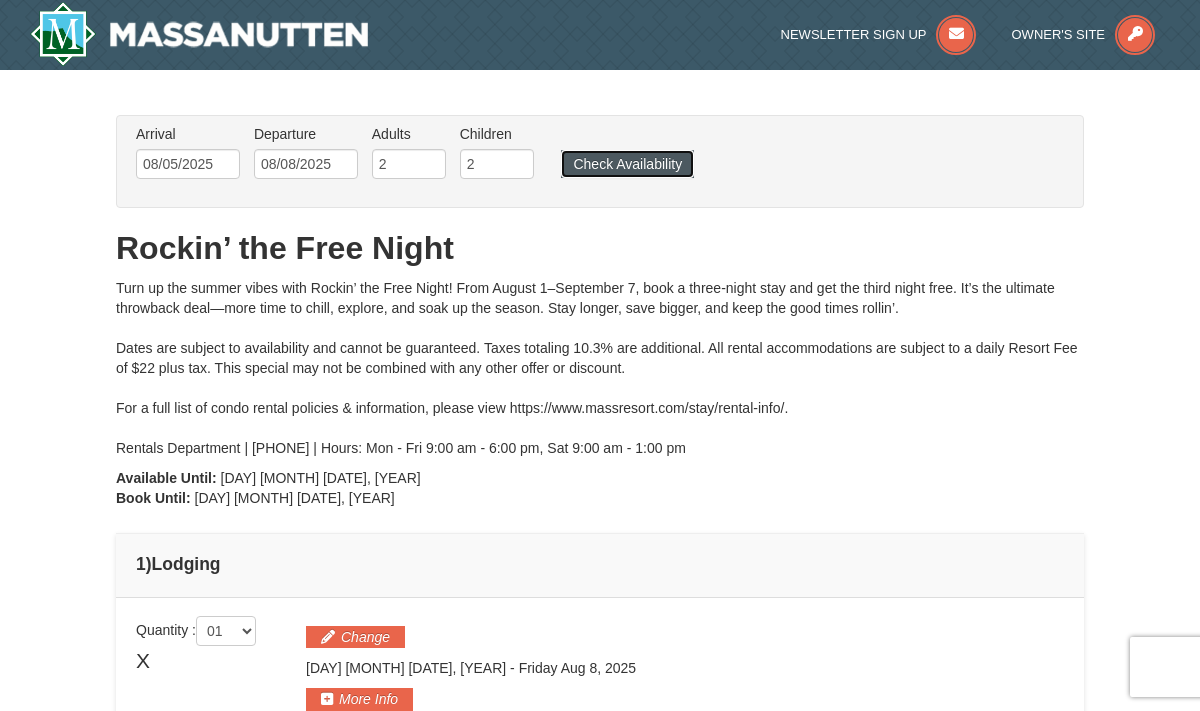 click on "Check Availability" at bounding box center [627, 164] 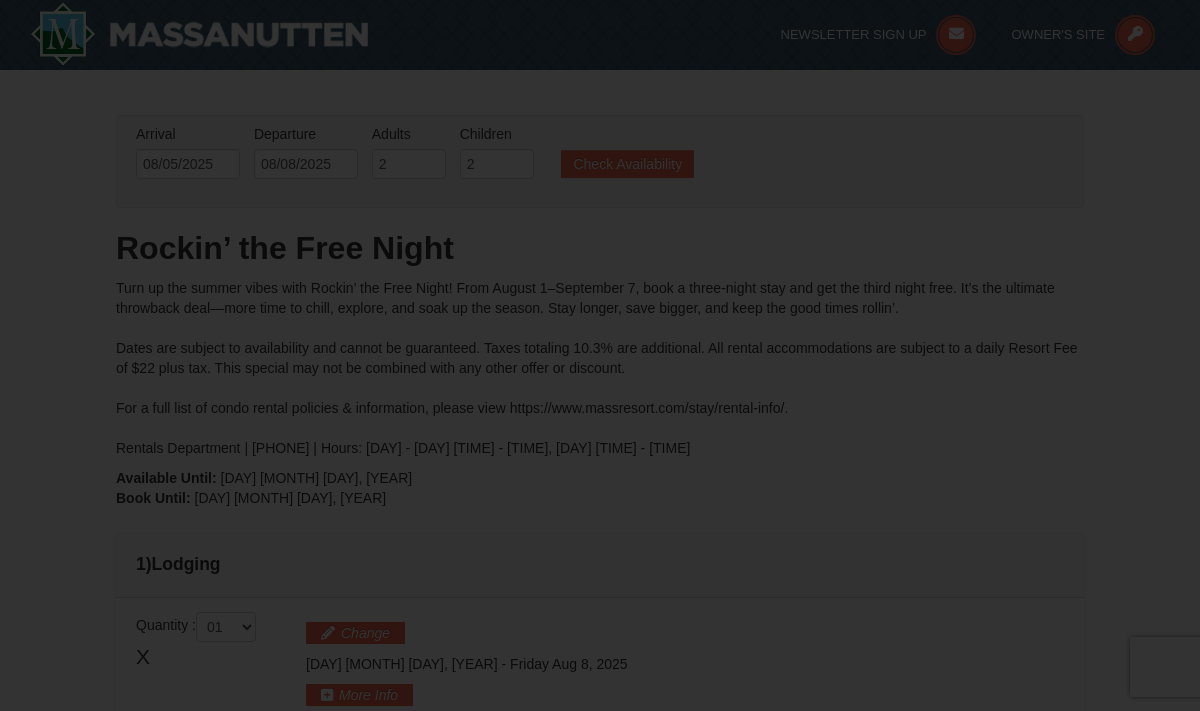 scroll, scrollTop: 133, scrollLeft: 0, axis: vertical 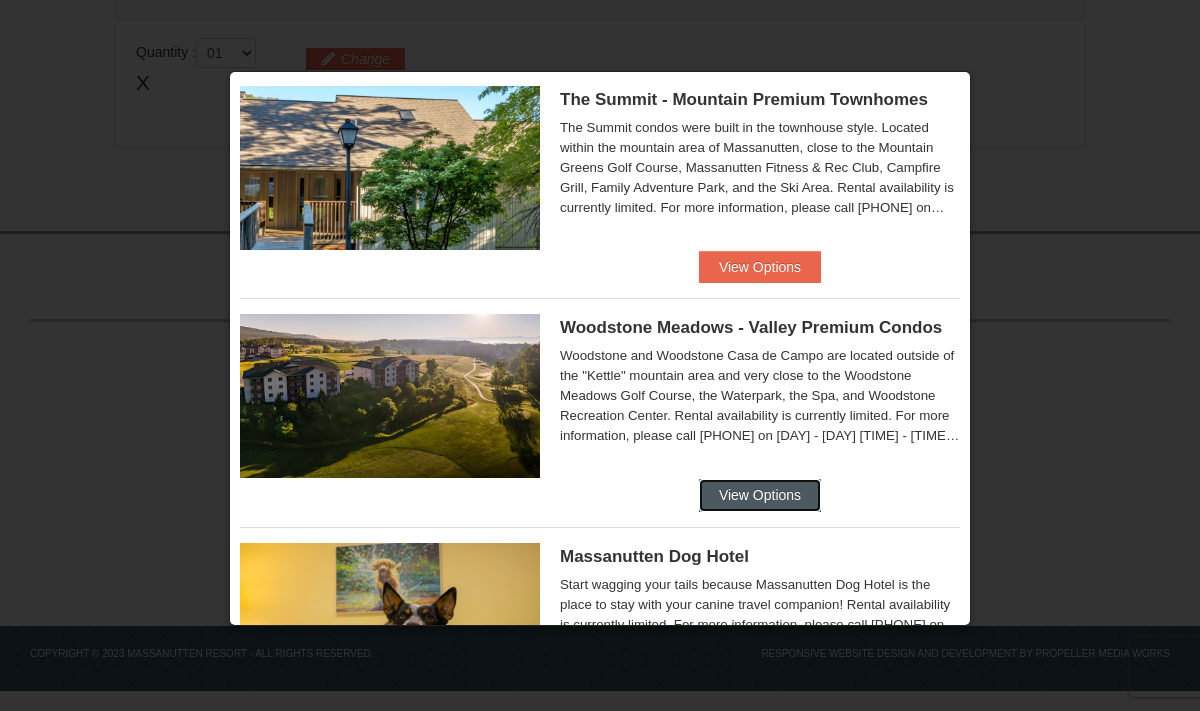 click on "View Options" at bounding box center [760, 495] 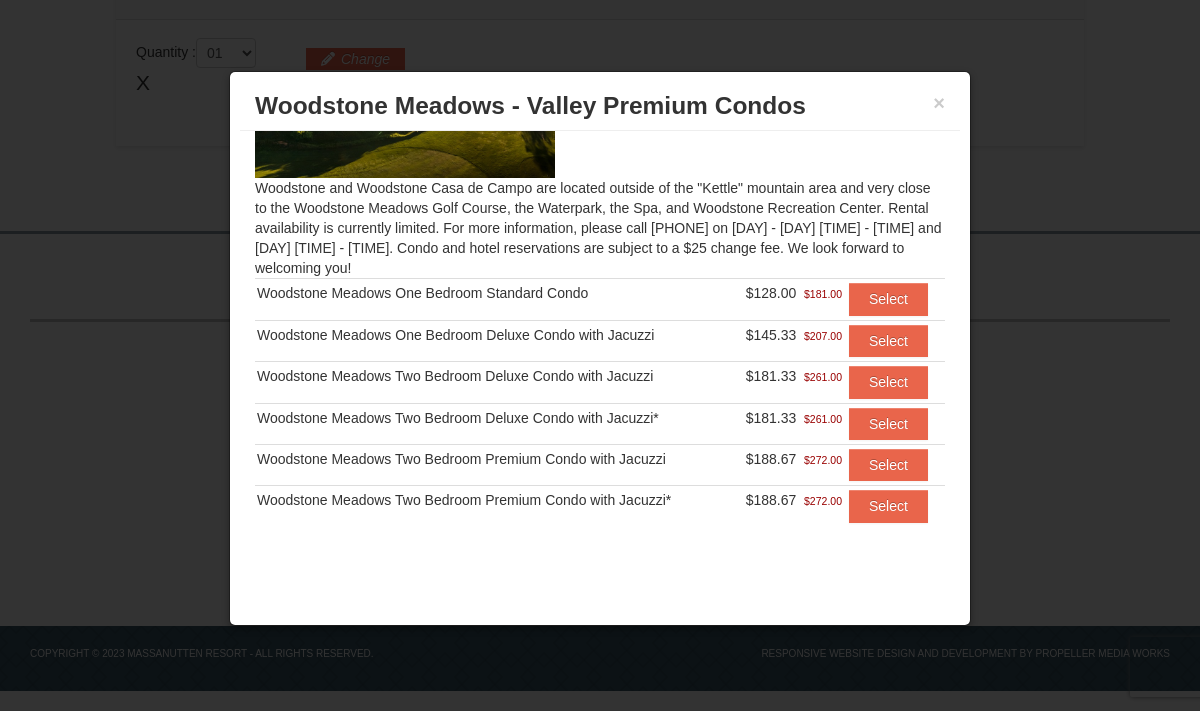 scroll, scrollTop: 0, scrollLeft: 0, axis: both 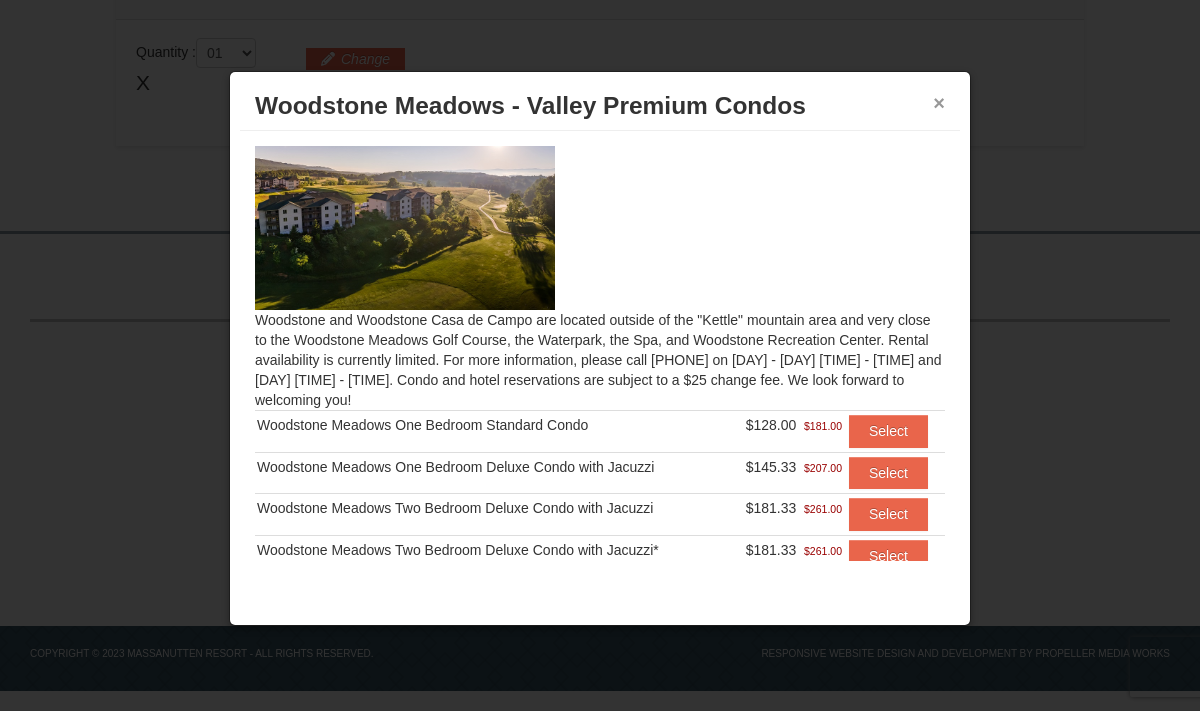 click on "×" at bounding box center (939, 103) 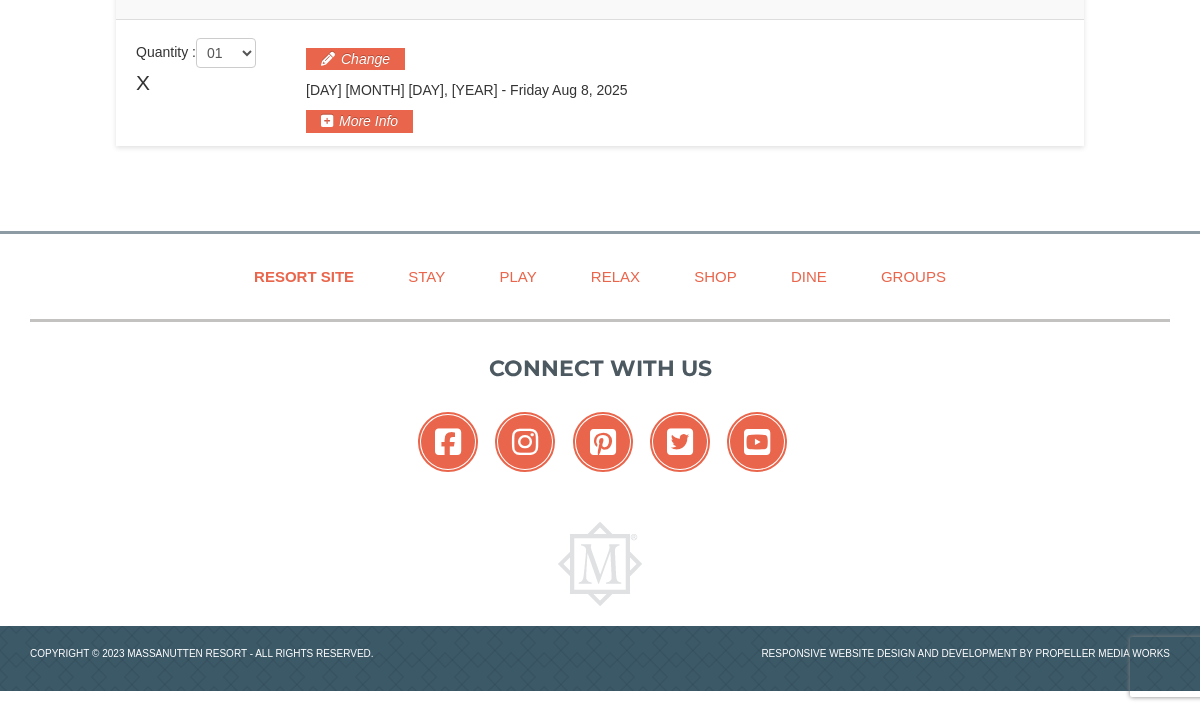 scroll, scrollTop: 0, scrollLeft: 0, axis: both 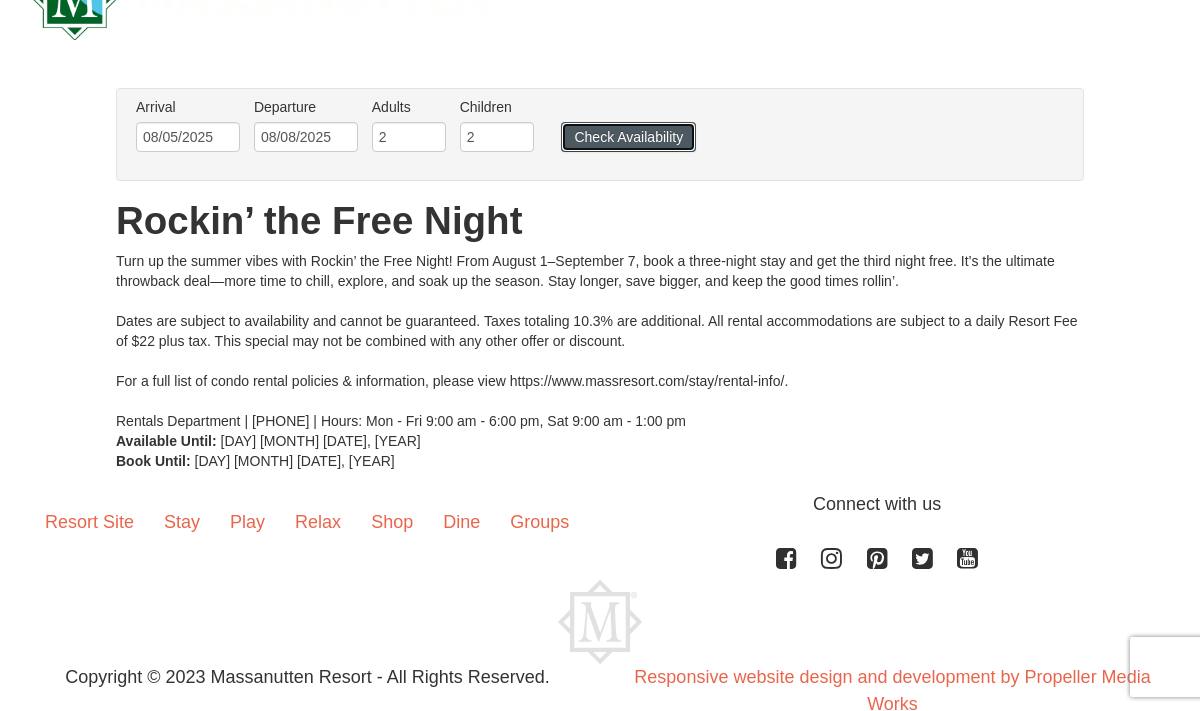 click on "Check Availability" at bounding box center (628, 137) 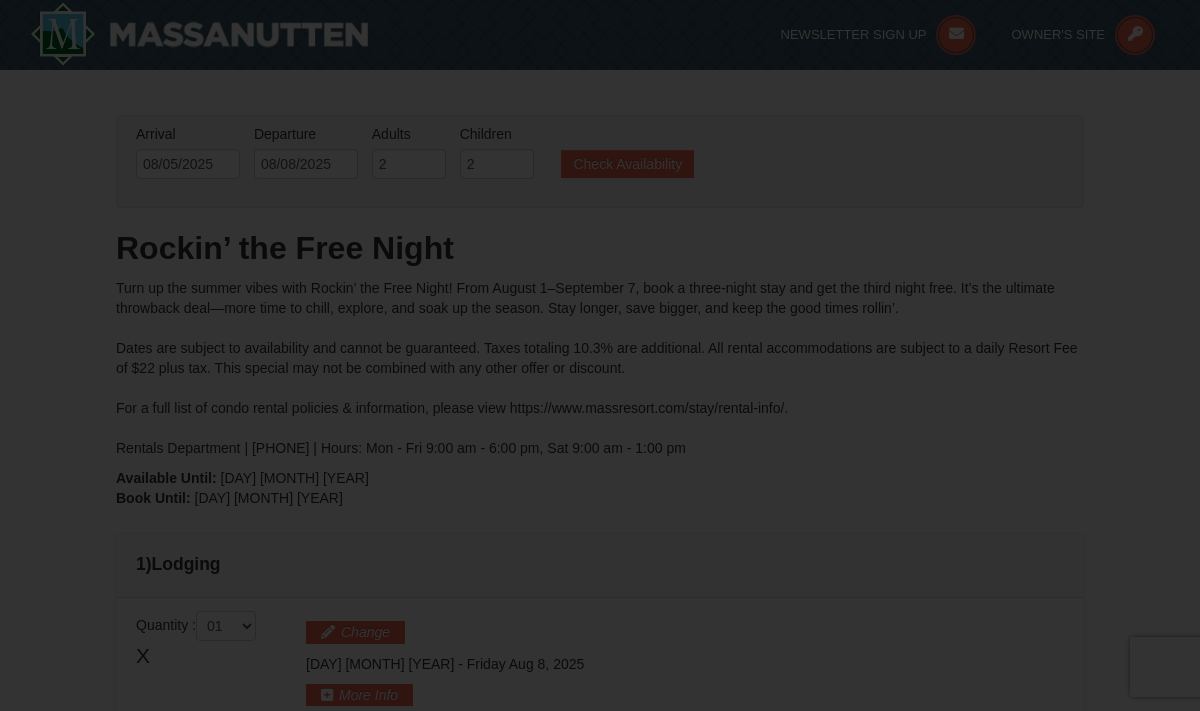 scroll, scrollTop: 112, scrollLeft: 0, axis: vertical 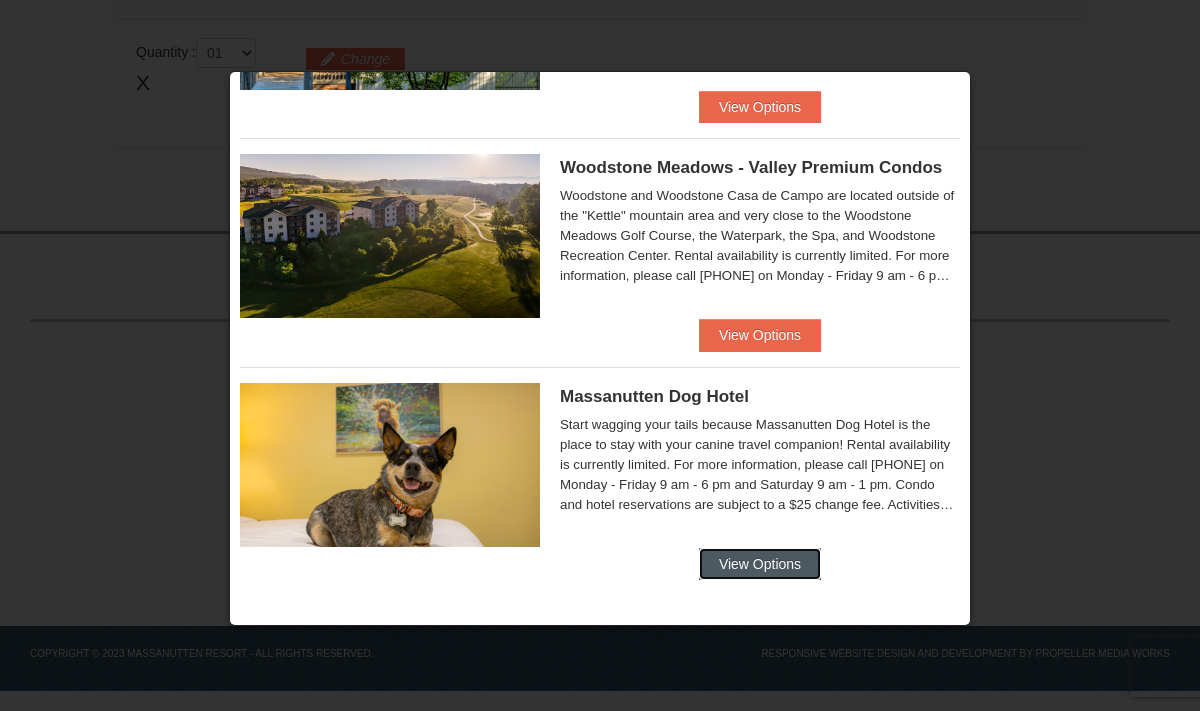 click on "View Options" at bounding box center (760, 564) 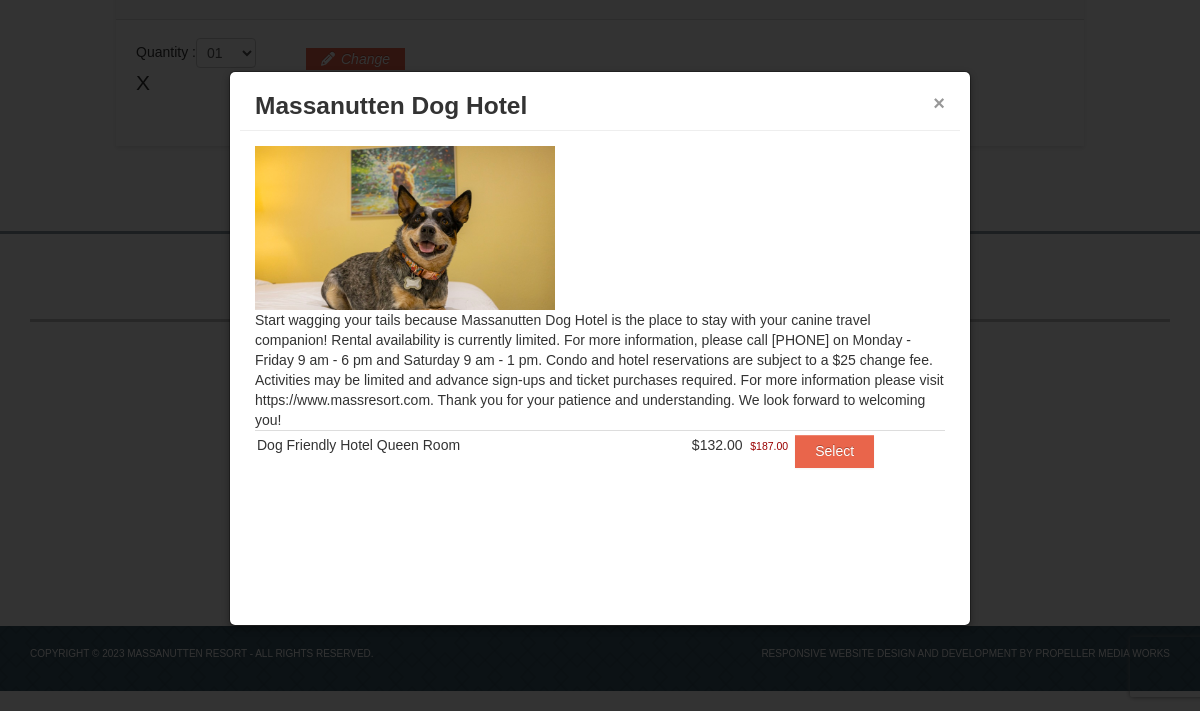 click on "×" at bounding box center [939, 103] 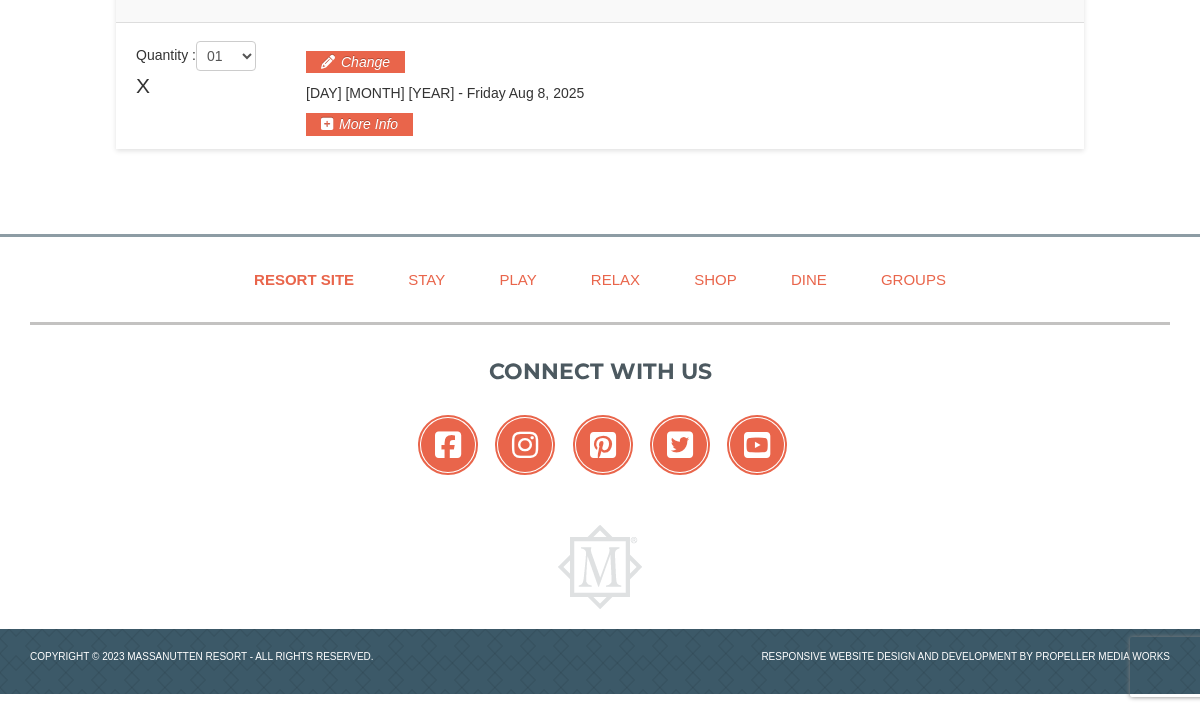scroll, scrollTop: 0, scrollLeft: 0, axis: both 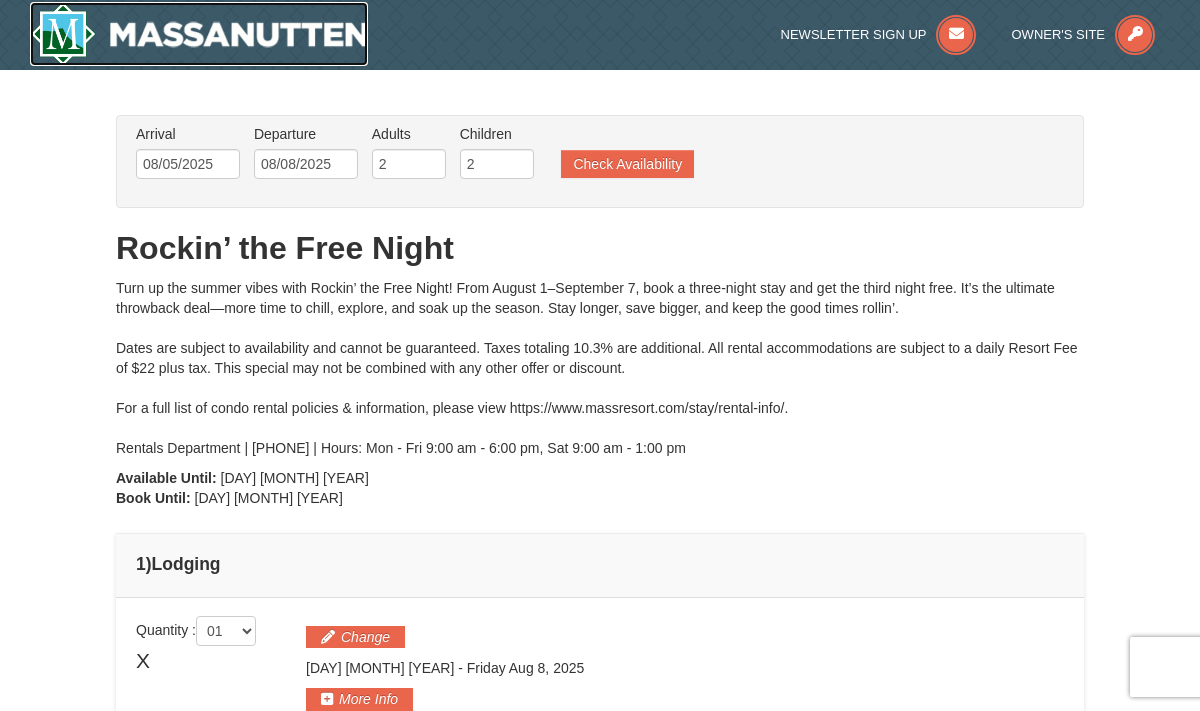 click at bounding box center (199, 34) 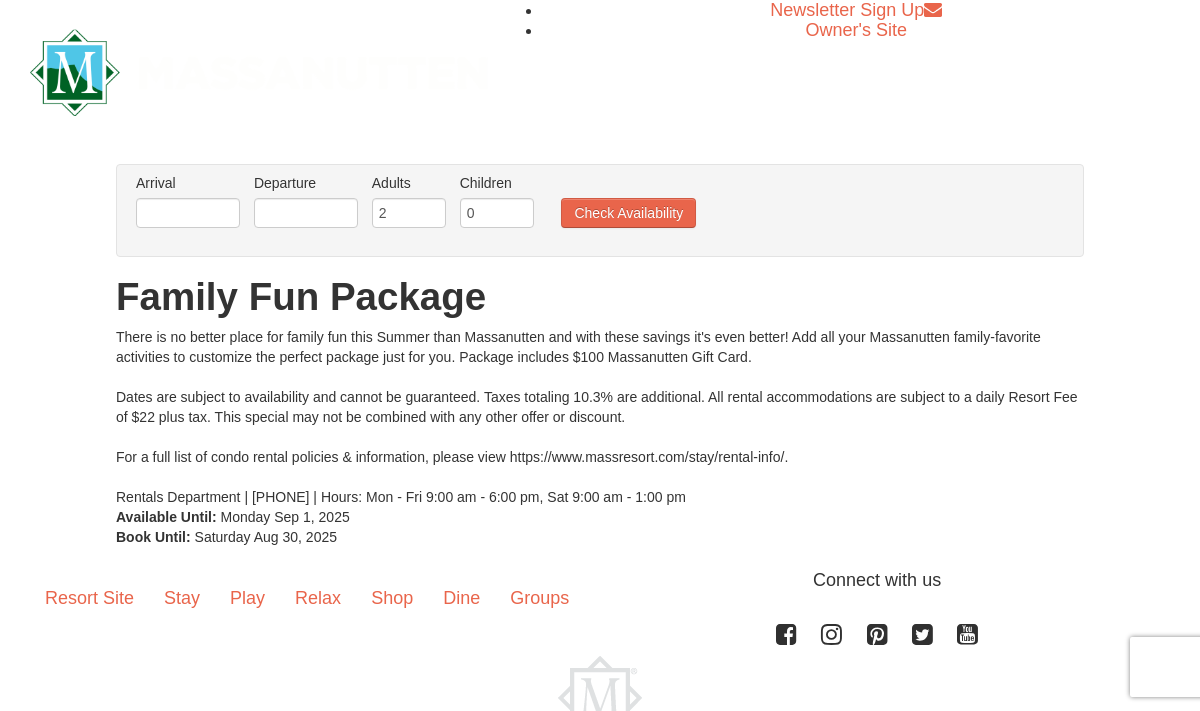 scroll, scrollTop: 0, scrollLeft: 0, axis: both 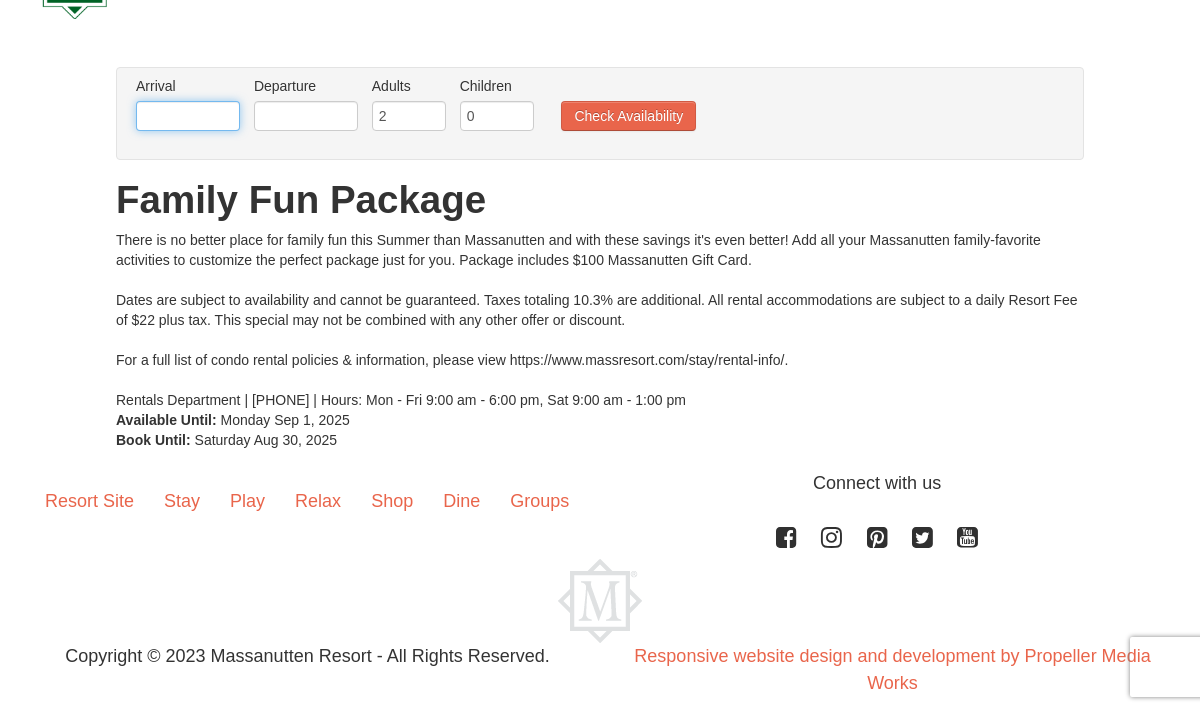 click at bounding box center (188, 116) 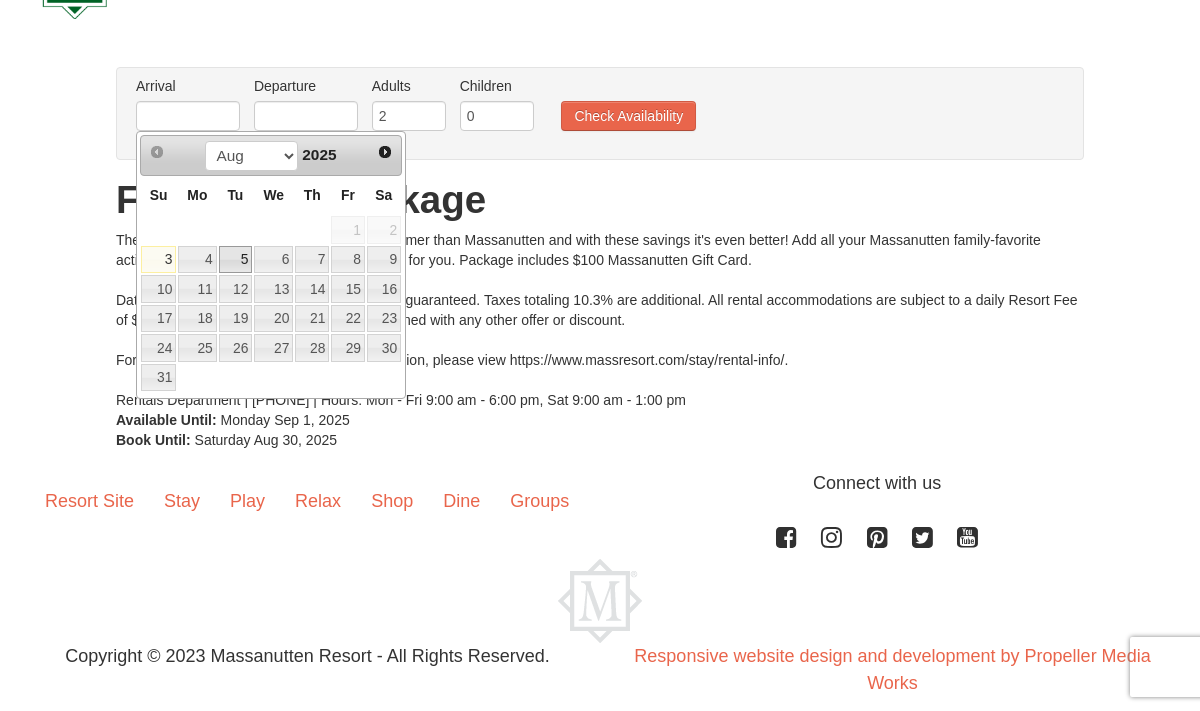 click on "5" at bounding box center (236, 260) 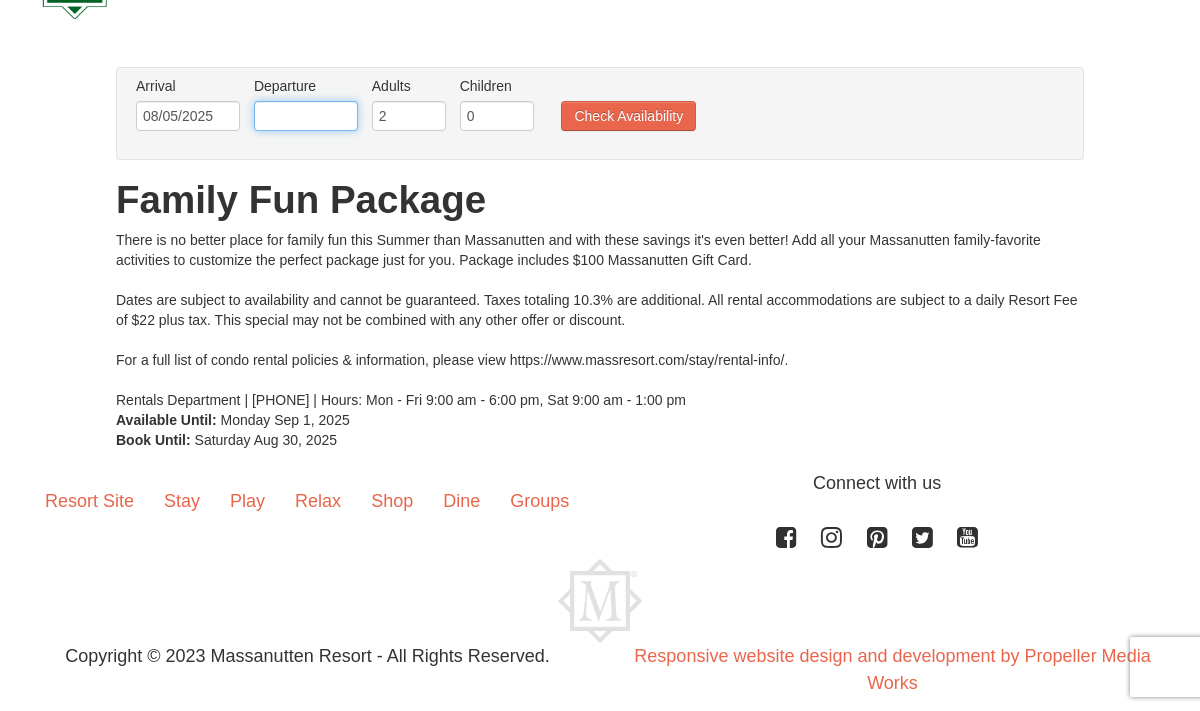 click at bounding box center (306, 116) 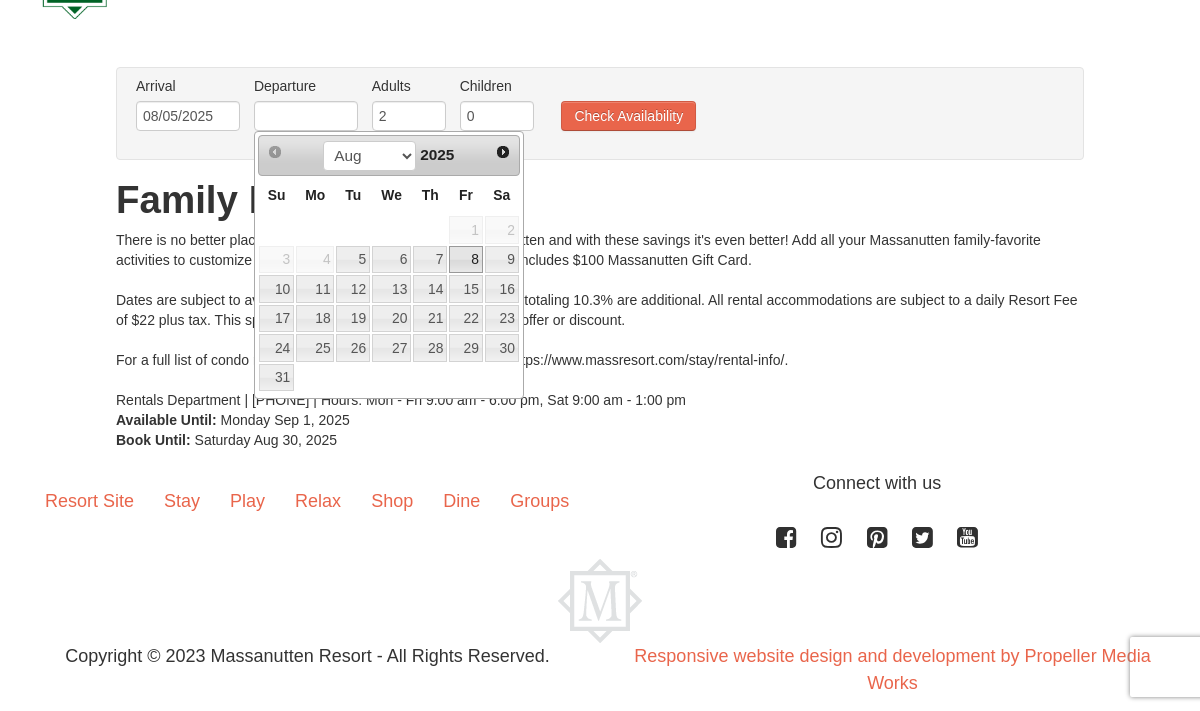 click on "8" at bounding box center [466, 260] 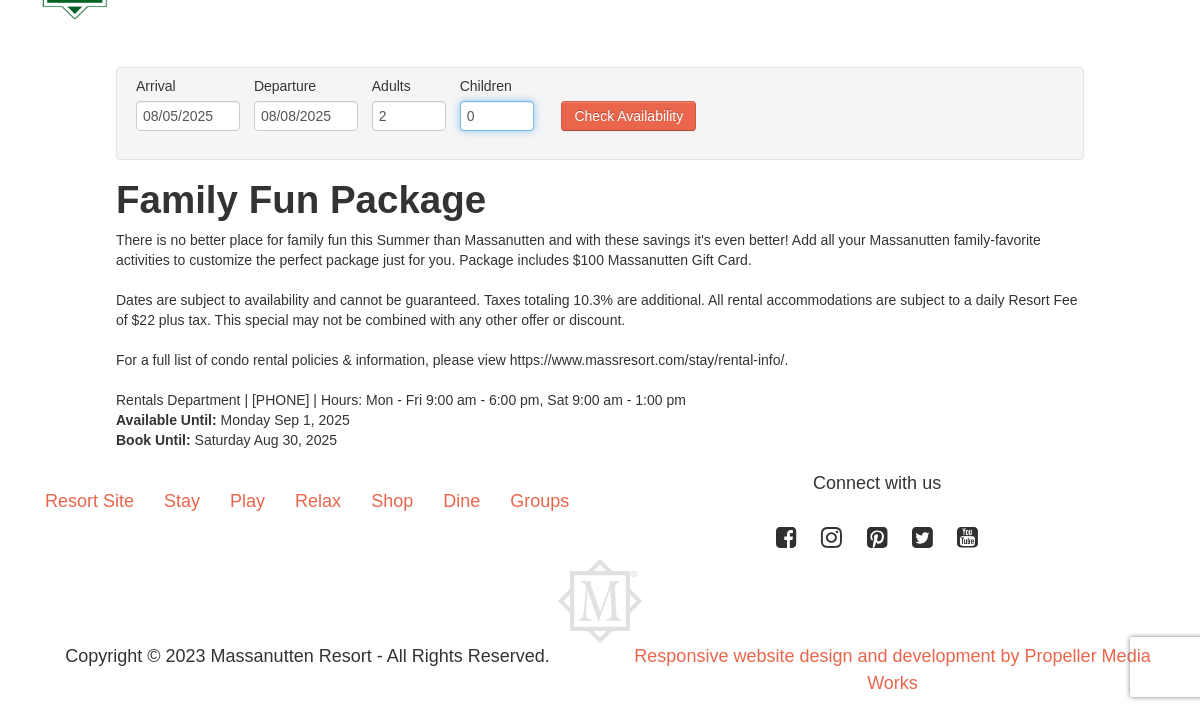 click on "0" at bounding box center (497, 116) 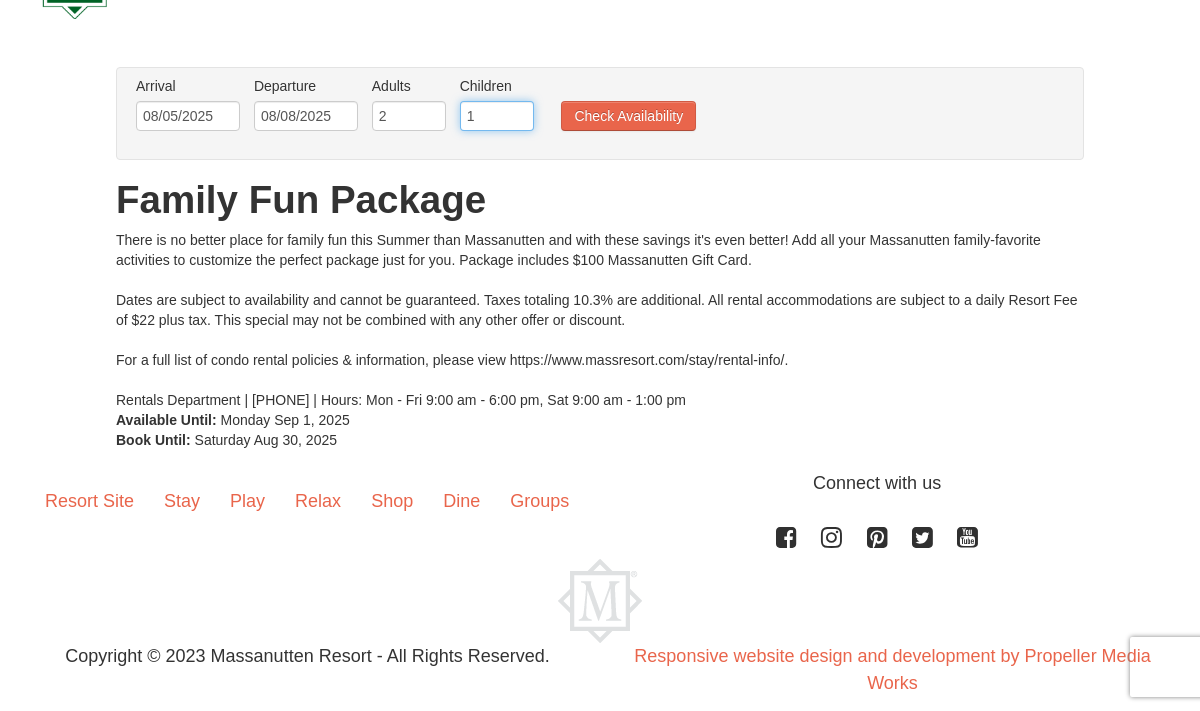 click on "1" at bounding box center [497, 116] 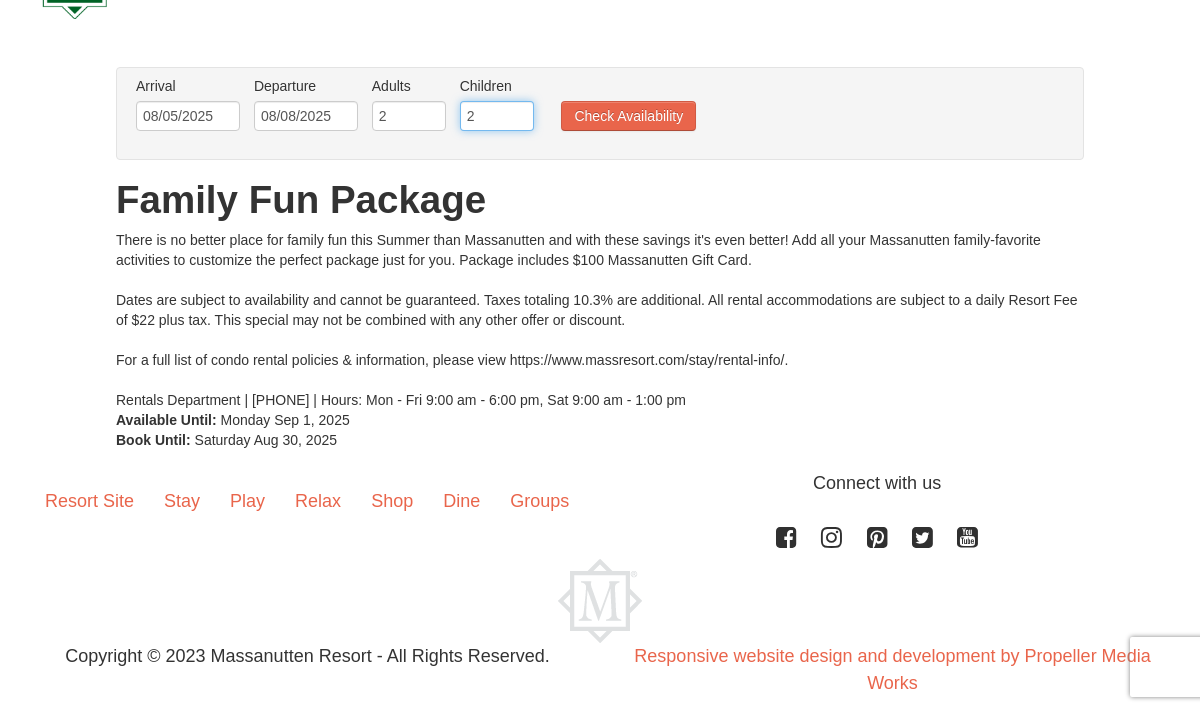 type on "2" 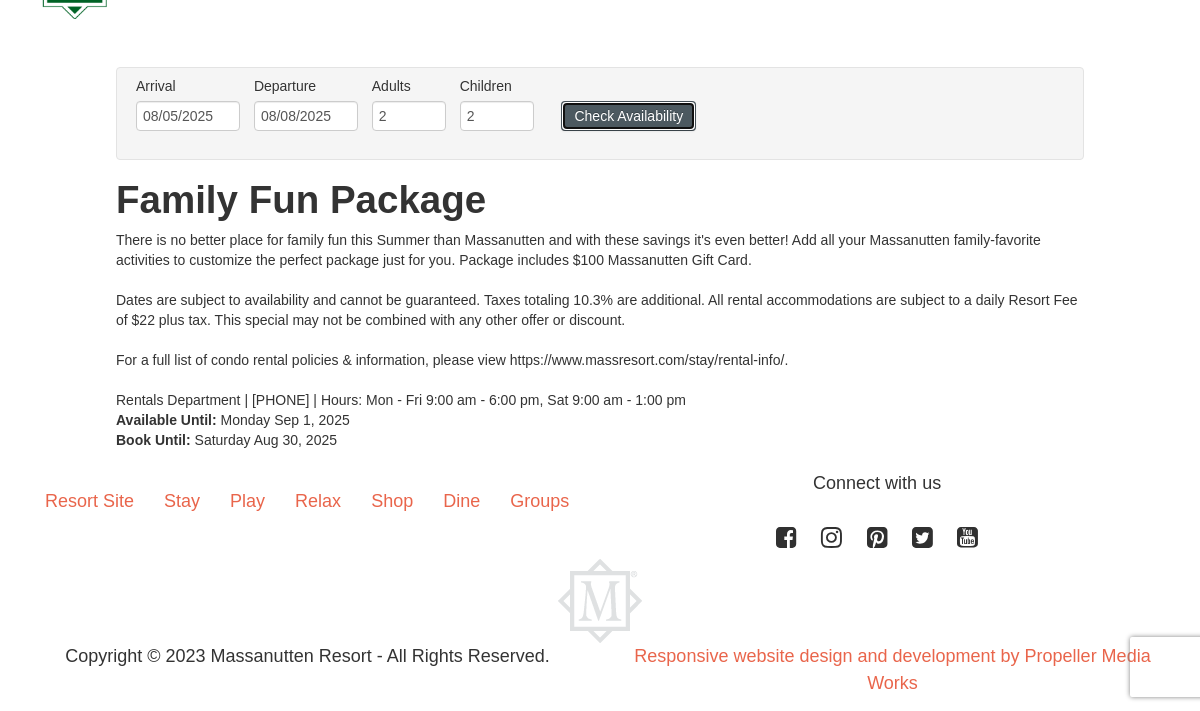 click on "Check Availability" at bounding box center [628, 116] 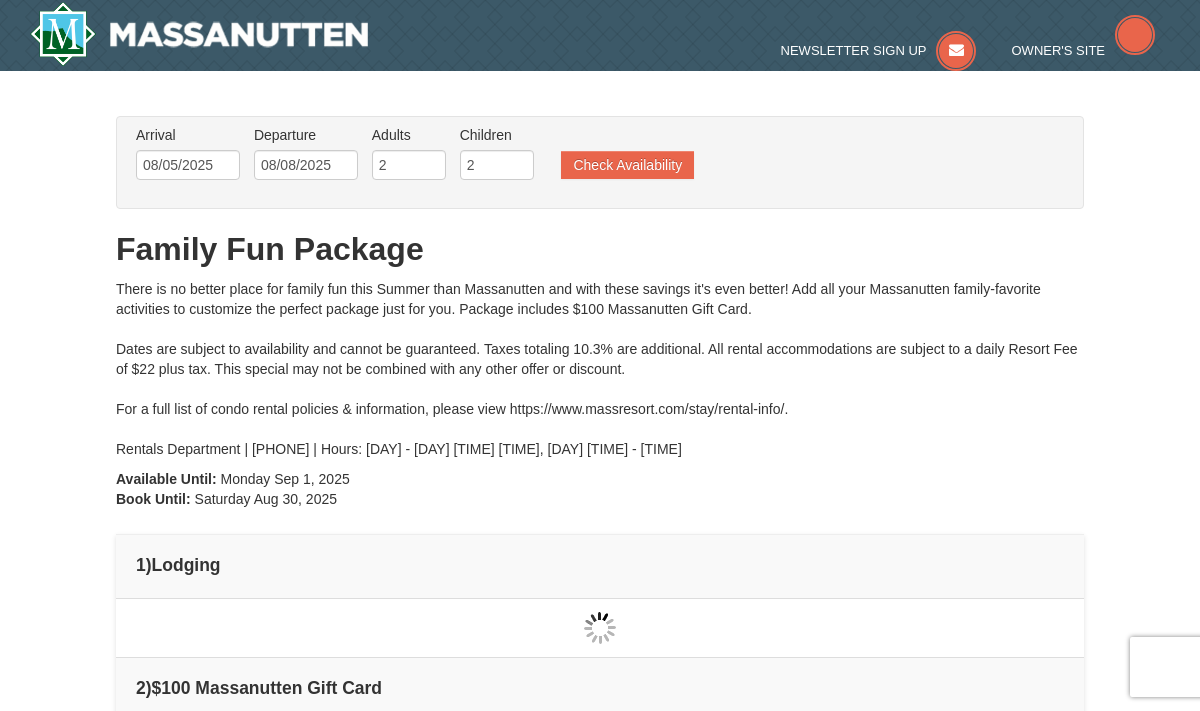 scroll, scrollTop: 0, scrollLeft: 0, axis: both 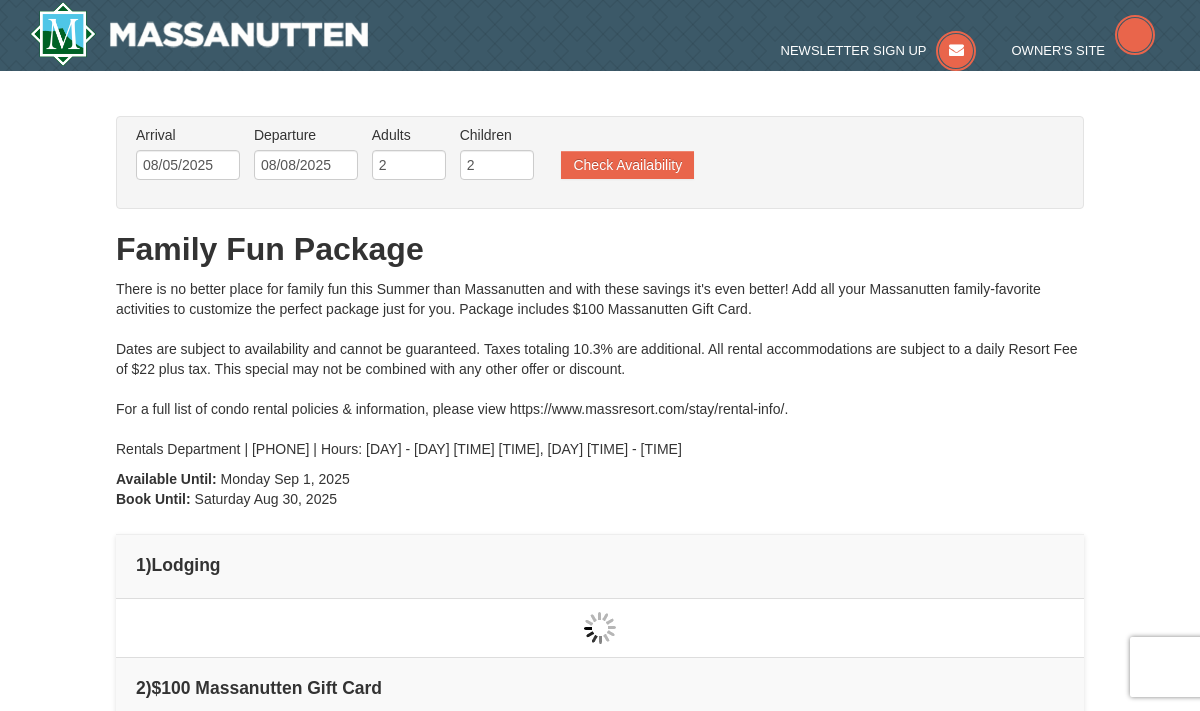 type on "08/05/2025" 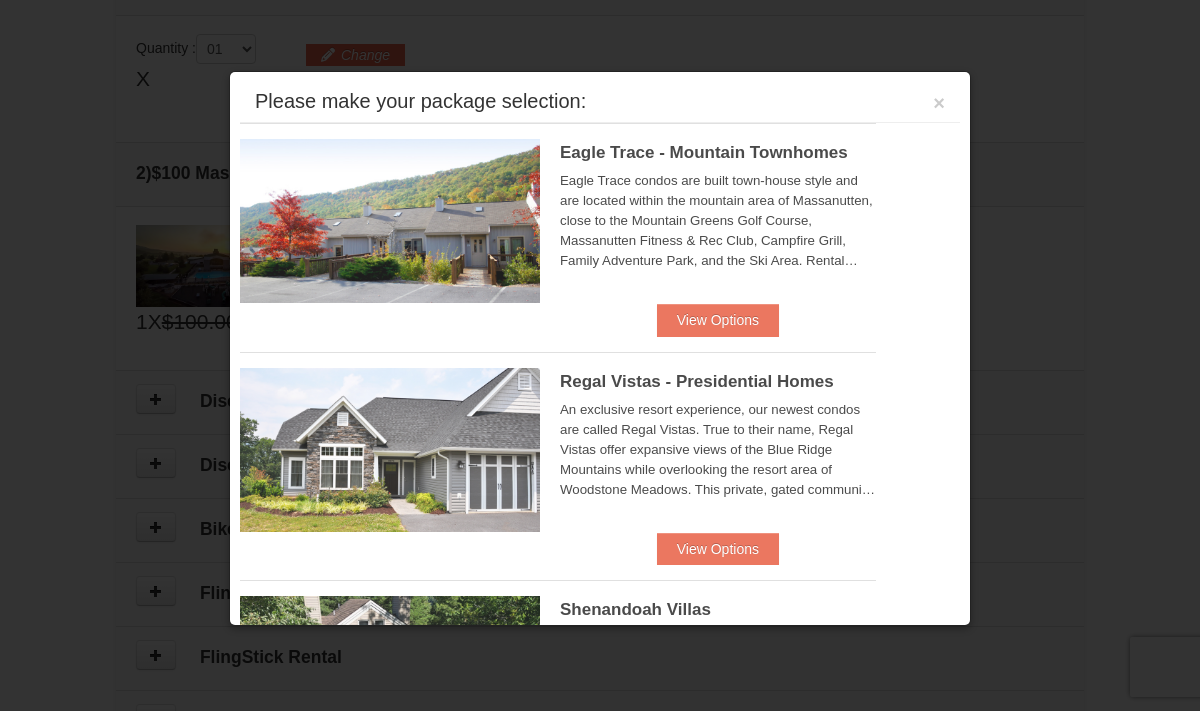scroll, scrollTop: 611, scrollLeft: 0, axis: vertical 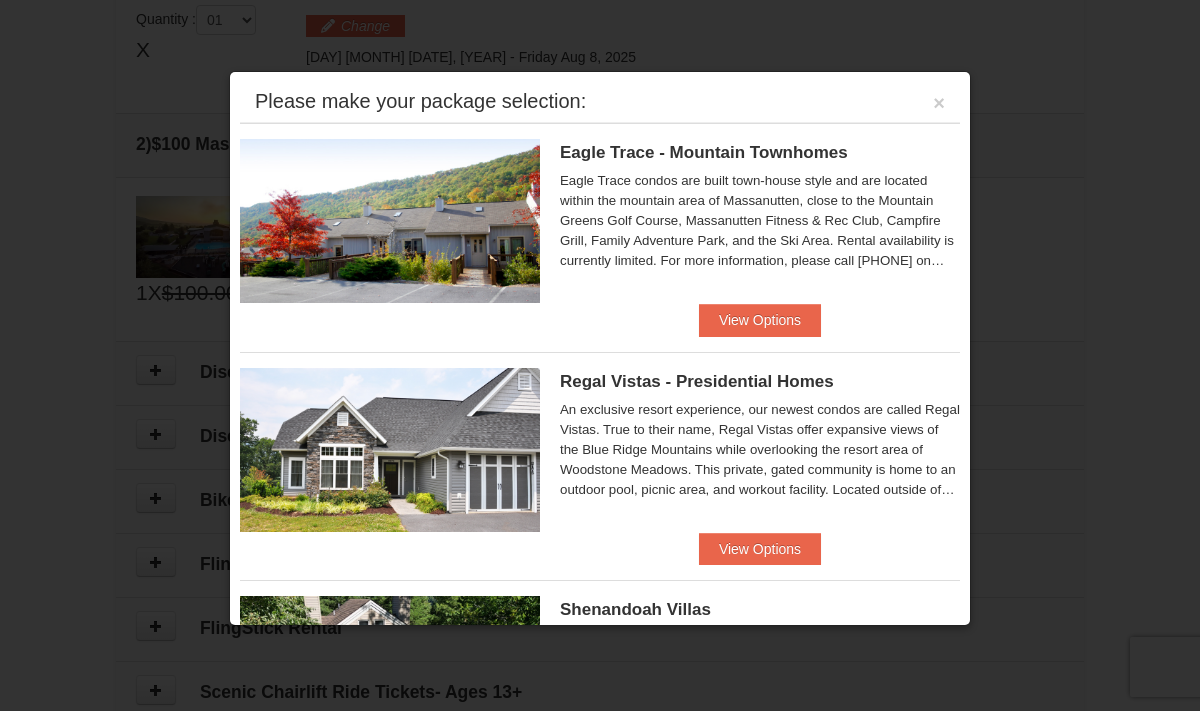 click on "Please make your package selection:
×" at bounding box center [600, 102] 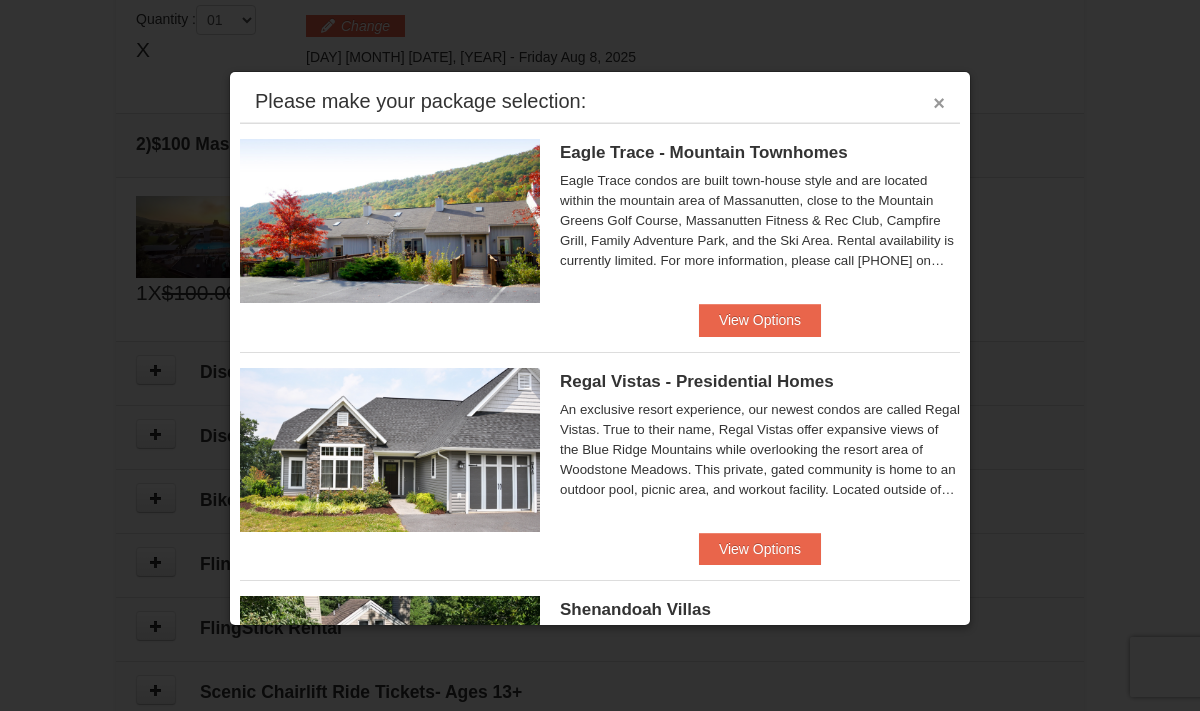 click on "×" at bounding box center (939, 103) 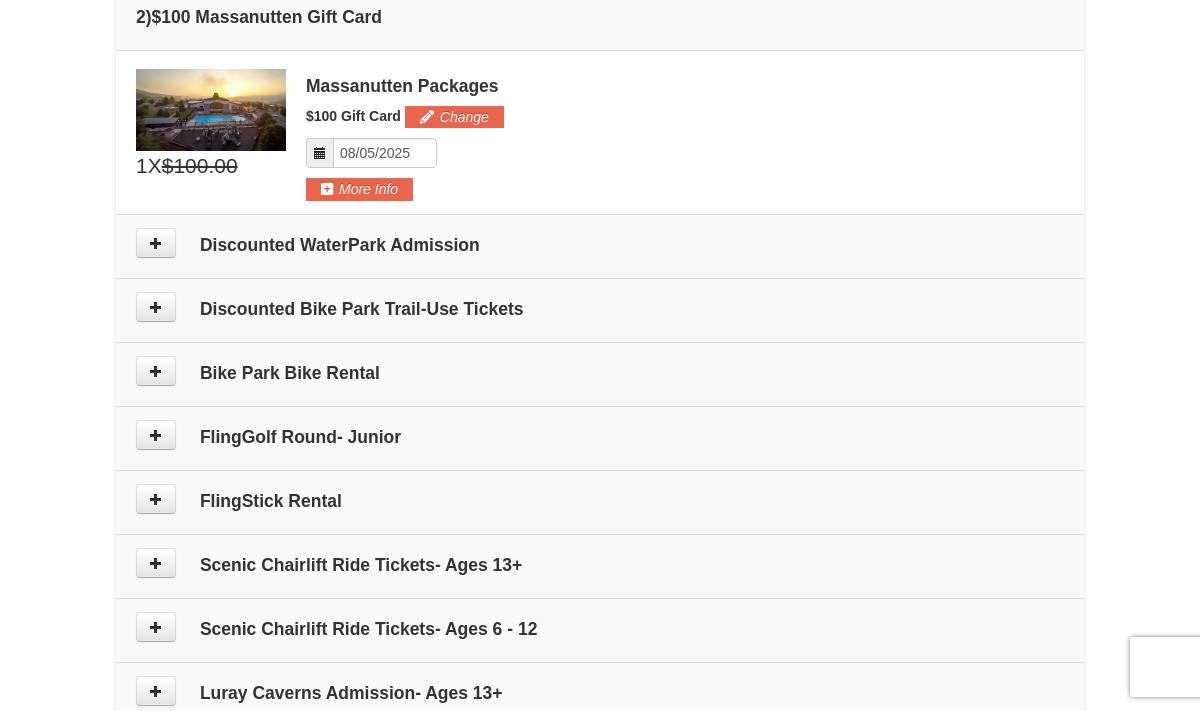 scroll, scrollTop: 741, scrollLeft: 0, axis: vertical 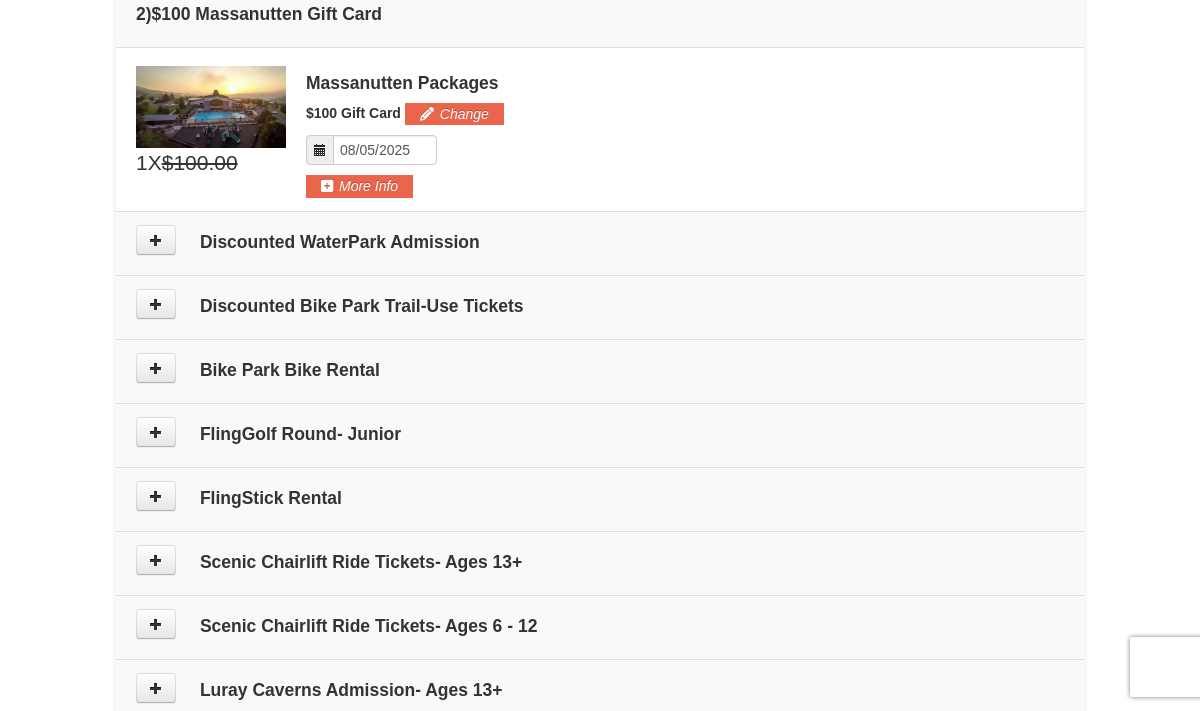 click on "Discounted WaterPark Admission" at bounding box center (600, 243) 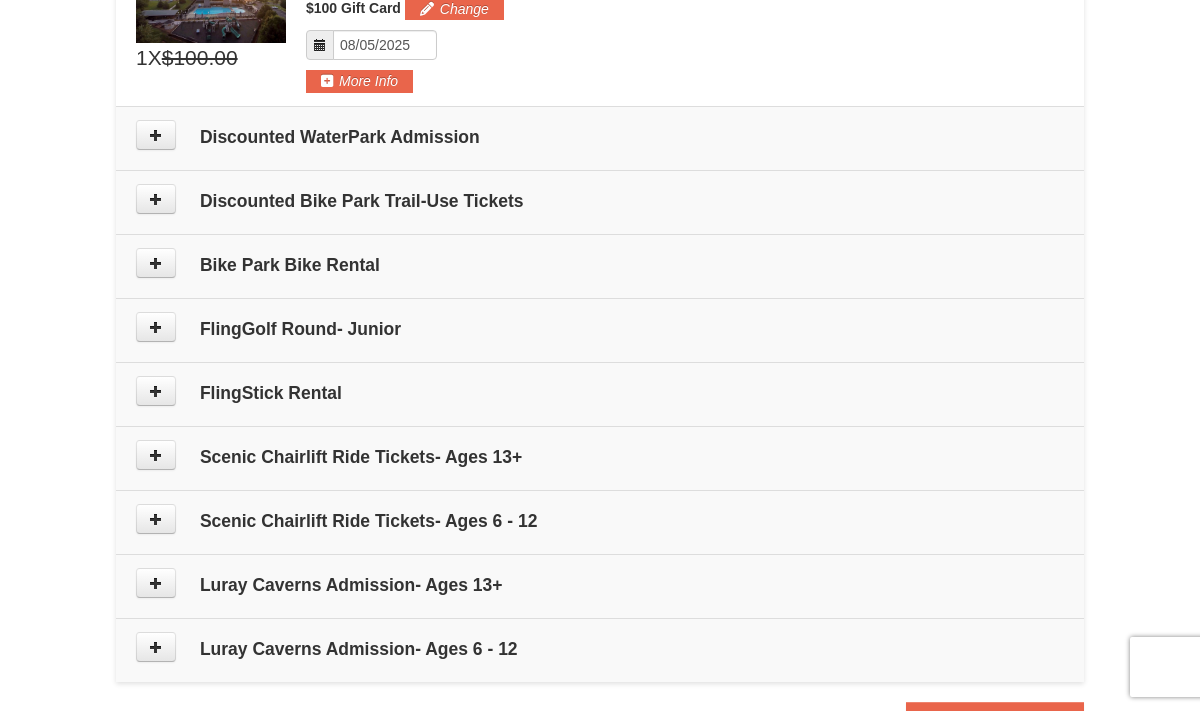 scroll, scrollTop: 823, scrollLeft: 0, axis: vertical 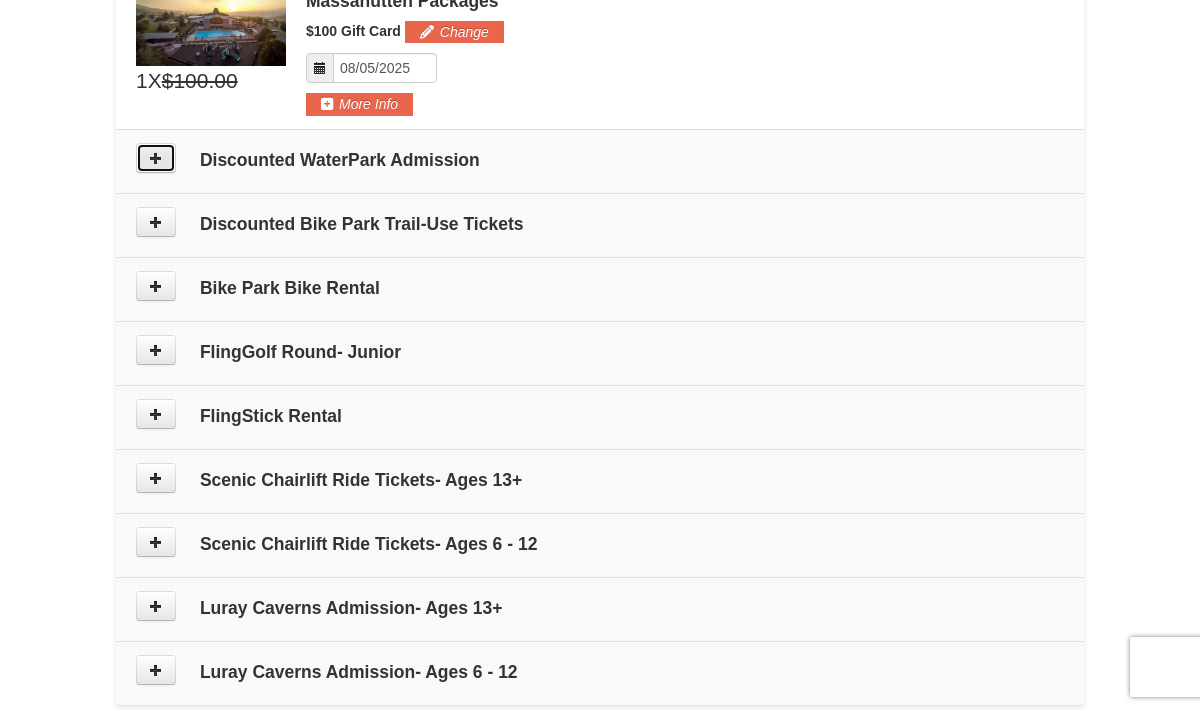 click at bounding box center (156, 158) 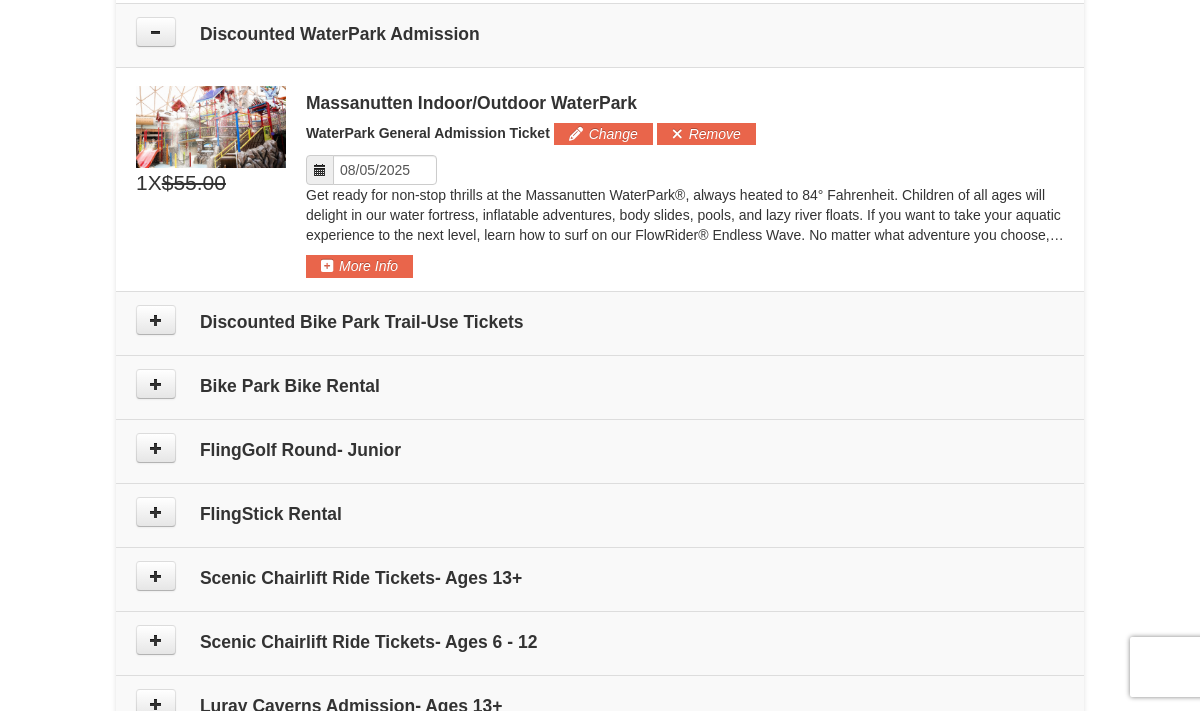 scroll, scrollTop: 952, scrollLeft: 0, axis: vertical 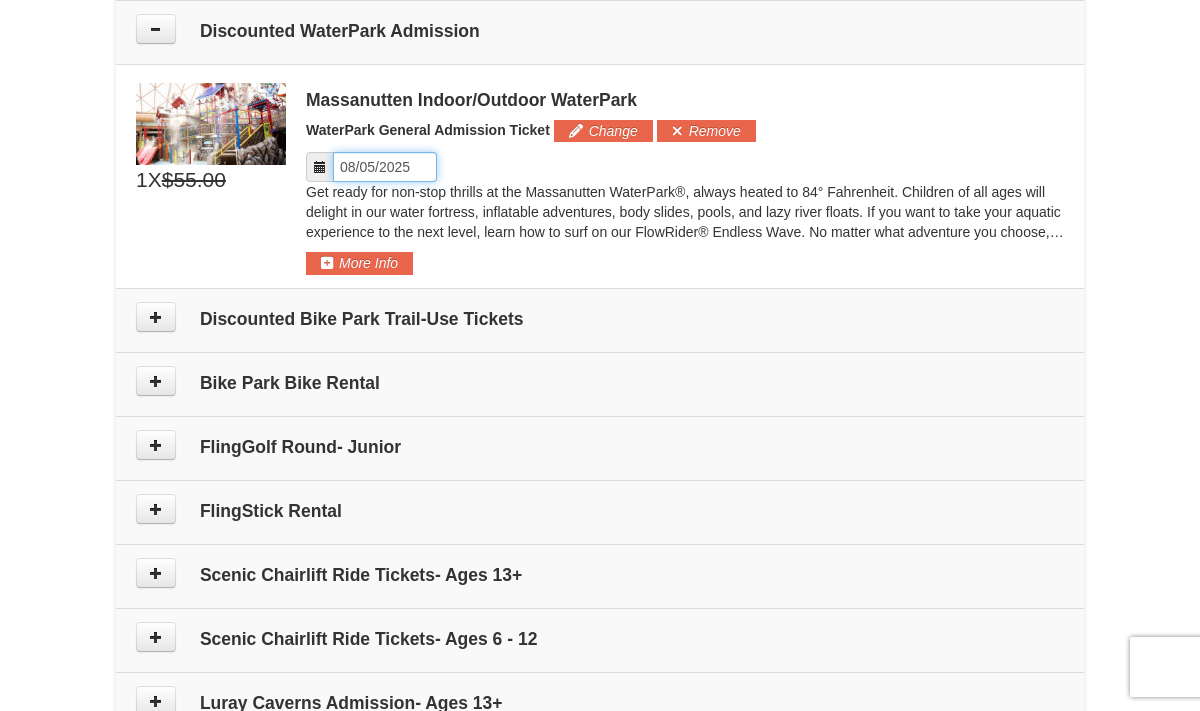 click on "Please format dates MM/DD/YYYY" at bounding box center [385, 167] 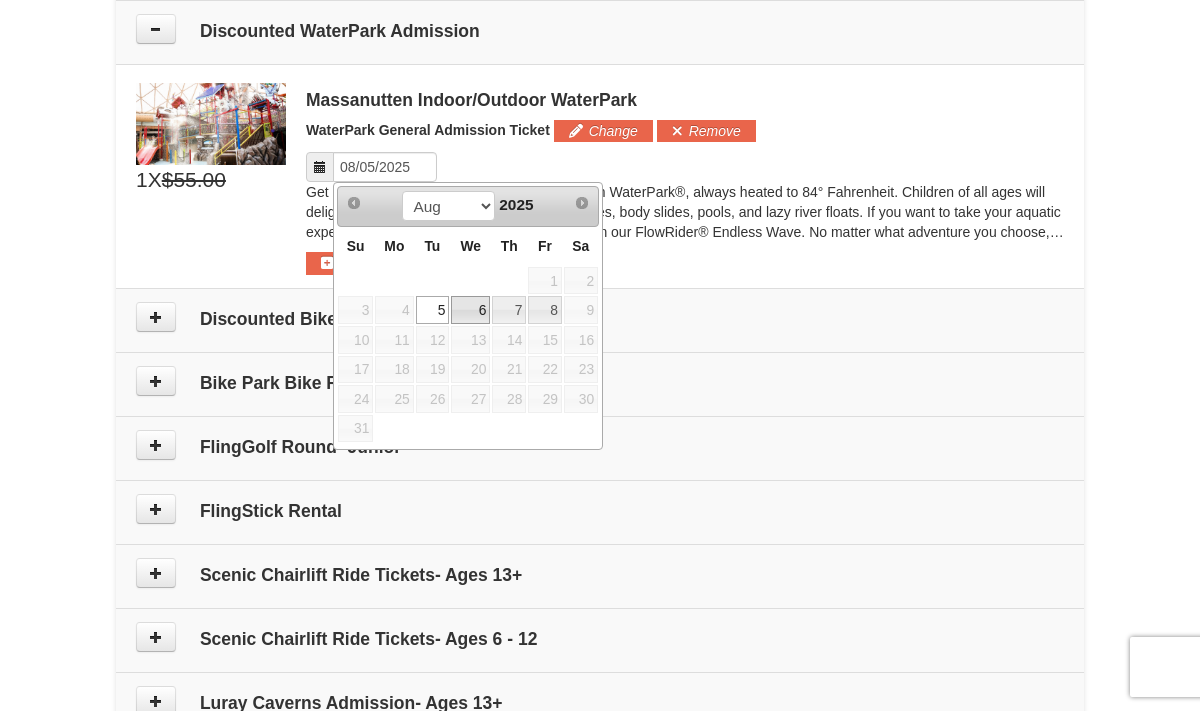 click on "6" at bounding box center [470, 310] 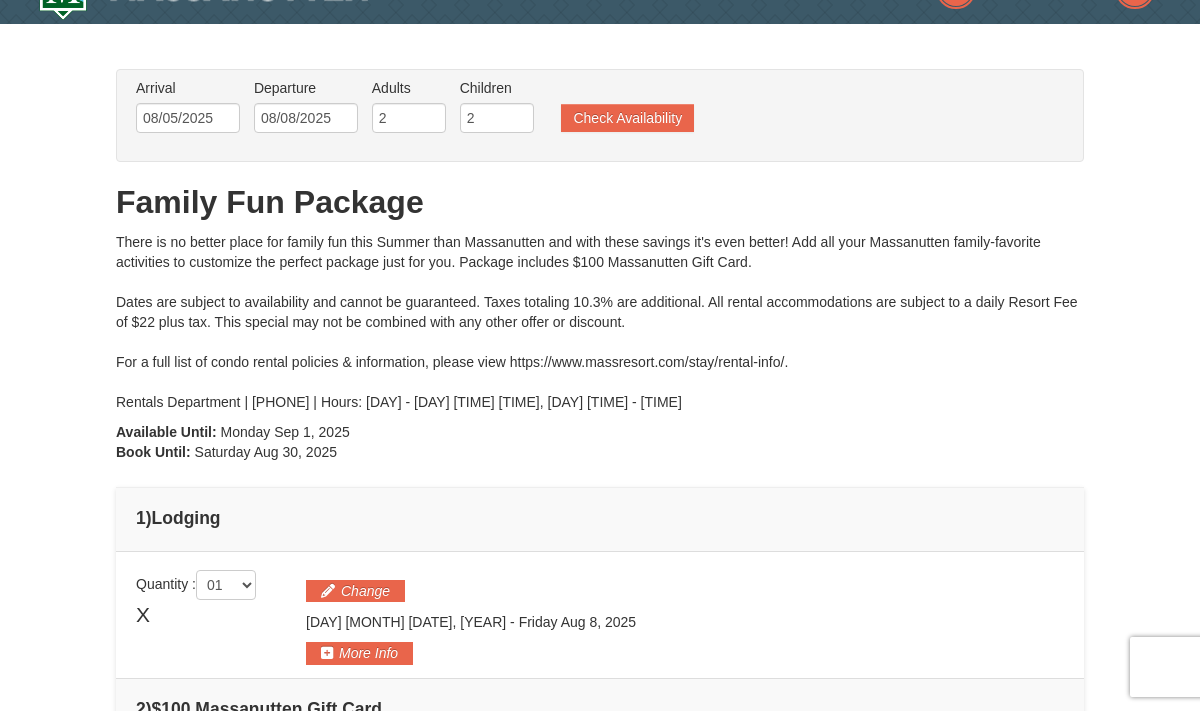 scroll, scrollTop: 0, scrollLeft: 0, axis: both 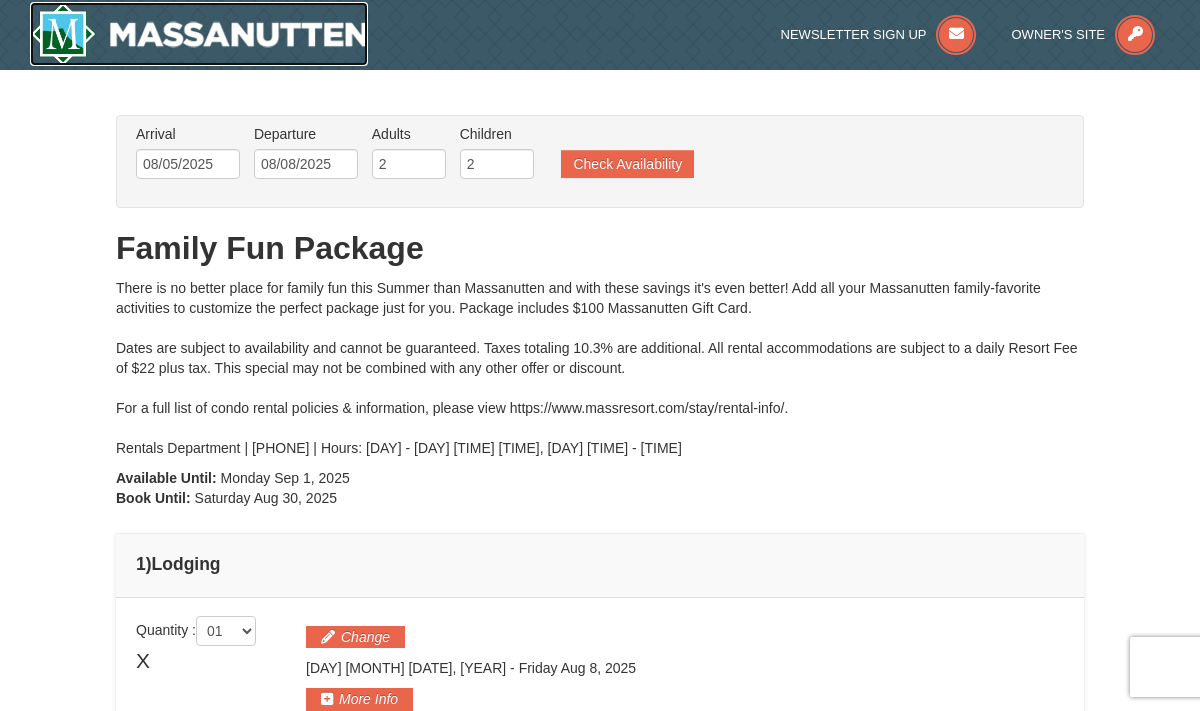 click at bounding box center (199, 34) 